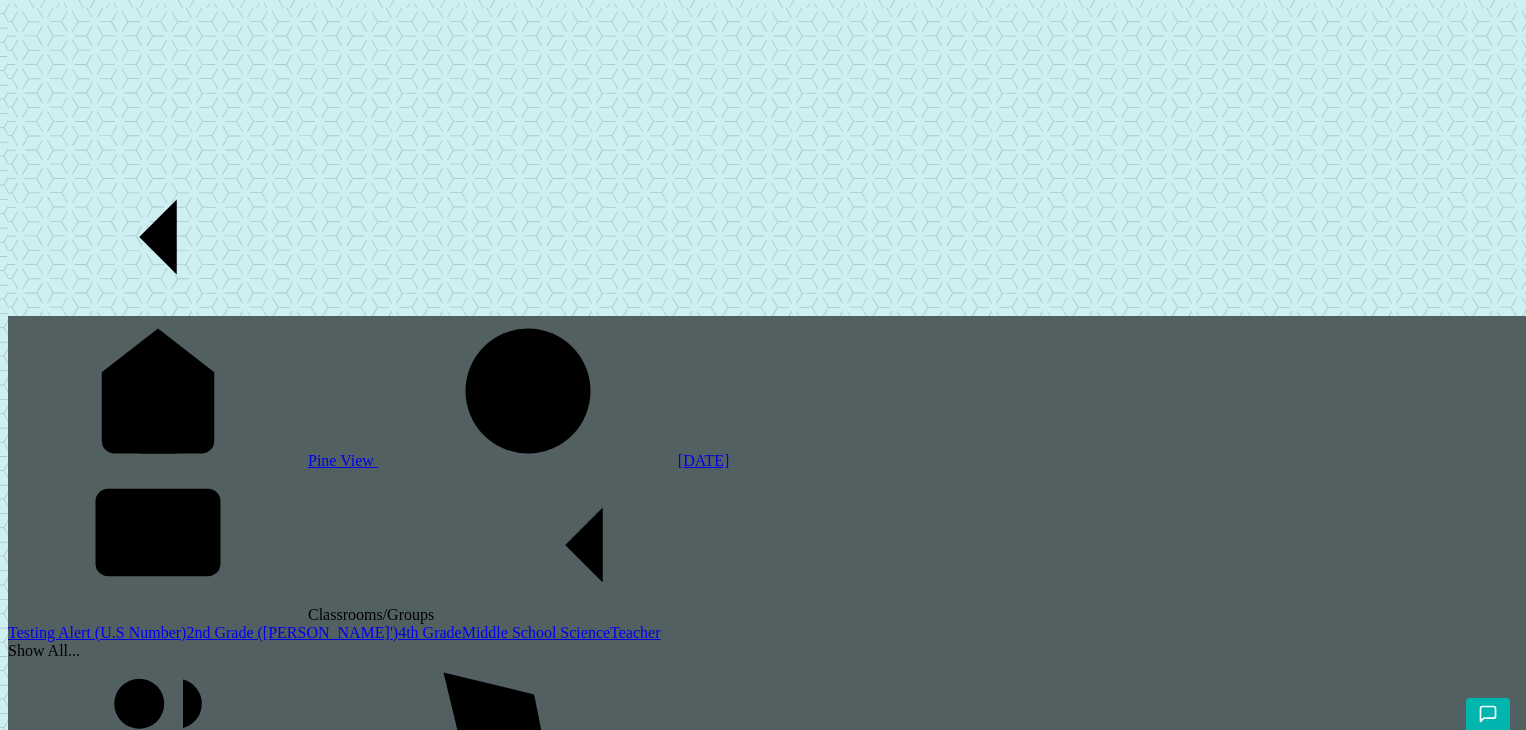 scroll, scrollTop: 0, scrollLeft: 0, axis: both 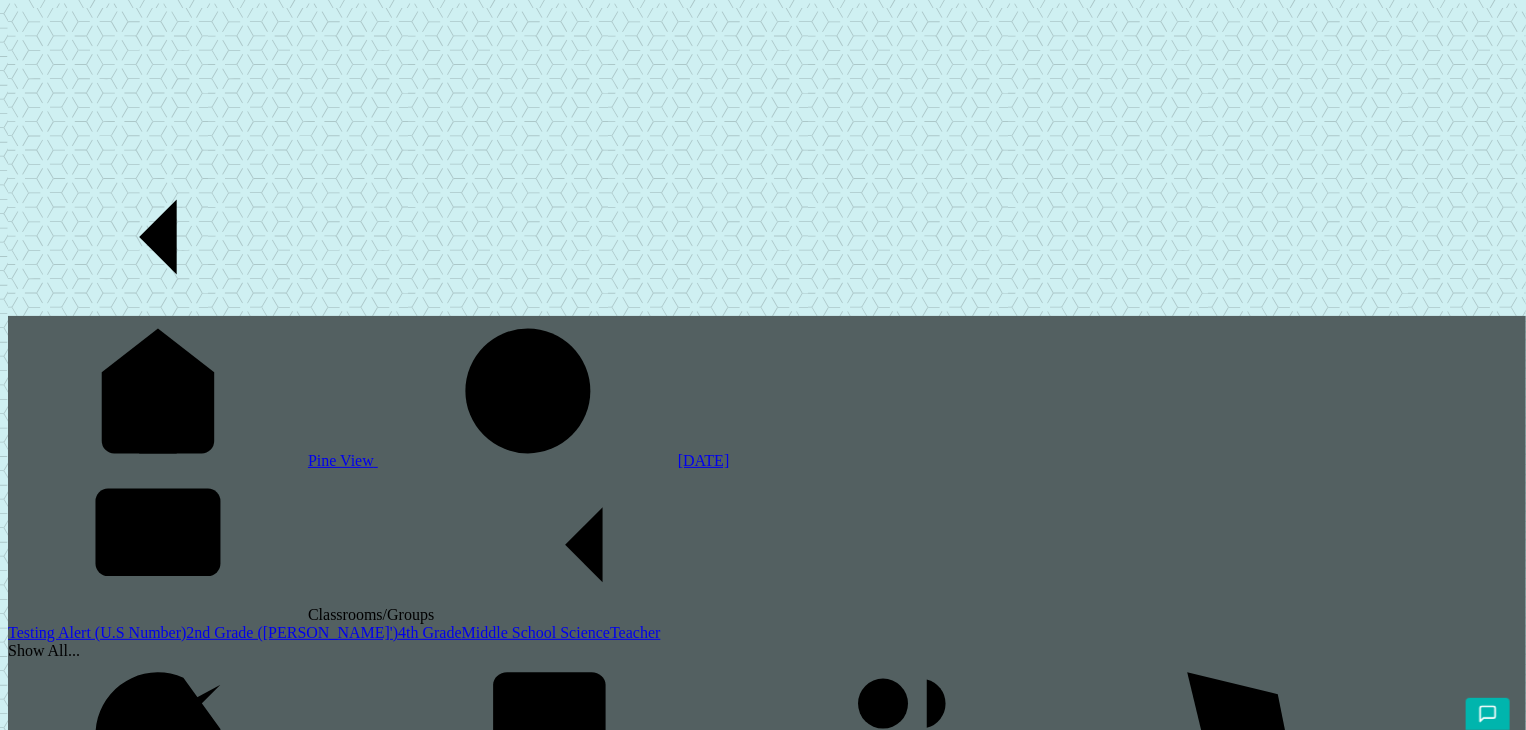 click on "2nd Grade ([PERSON_NAME]')" at bounding box center (292, 632) 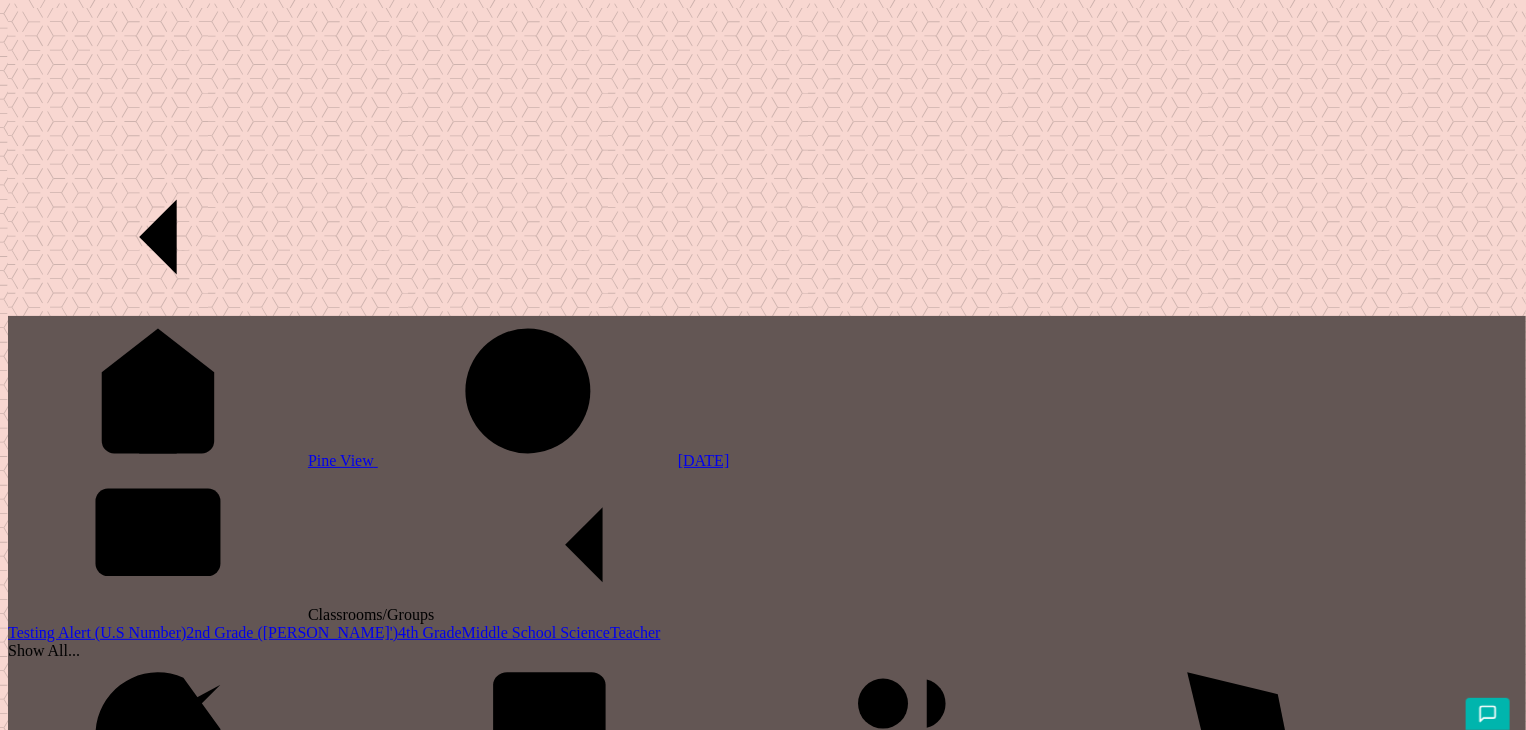 click on "Students" at bounding box center (711, 2586) 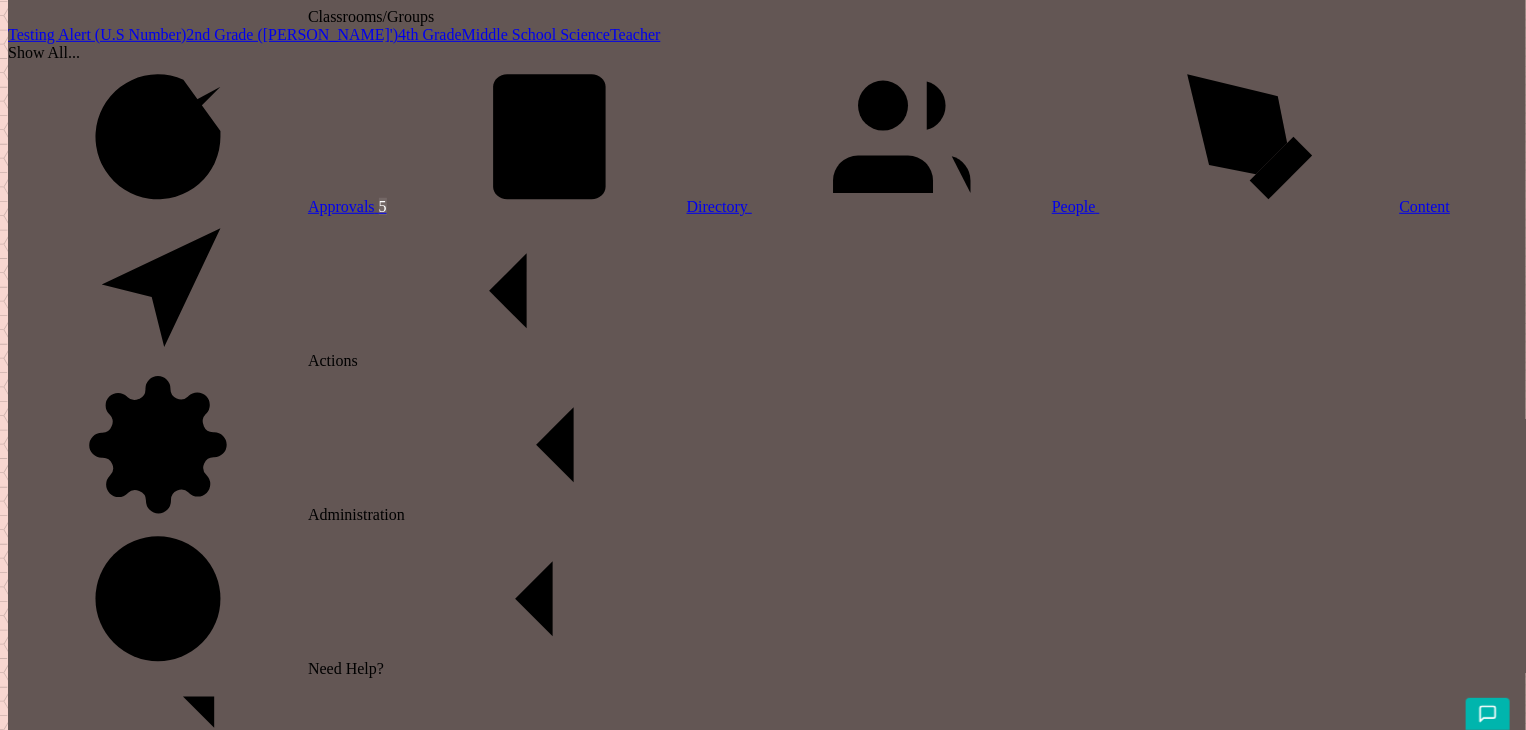 scroll, scrollTop: 600, scrollLeft: 0, axis: vertical 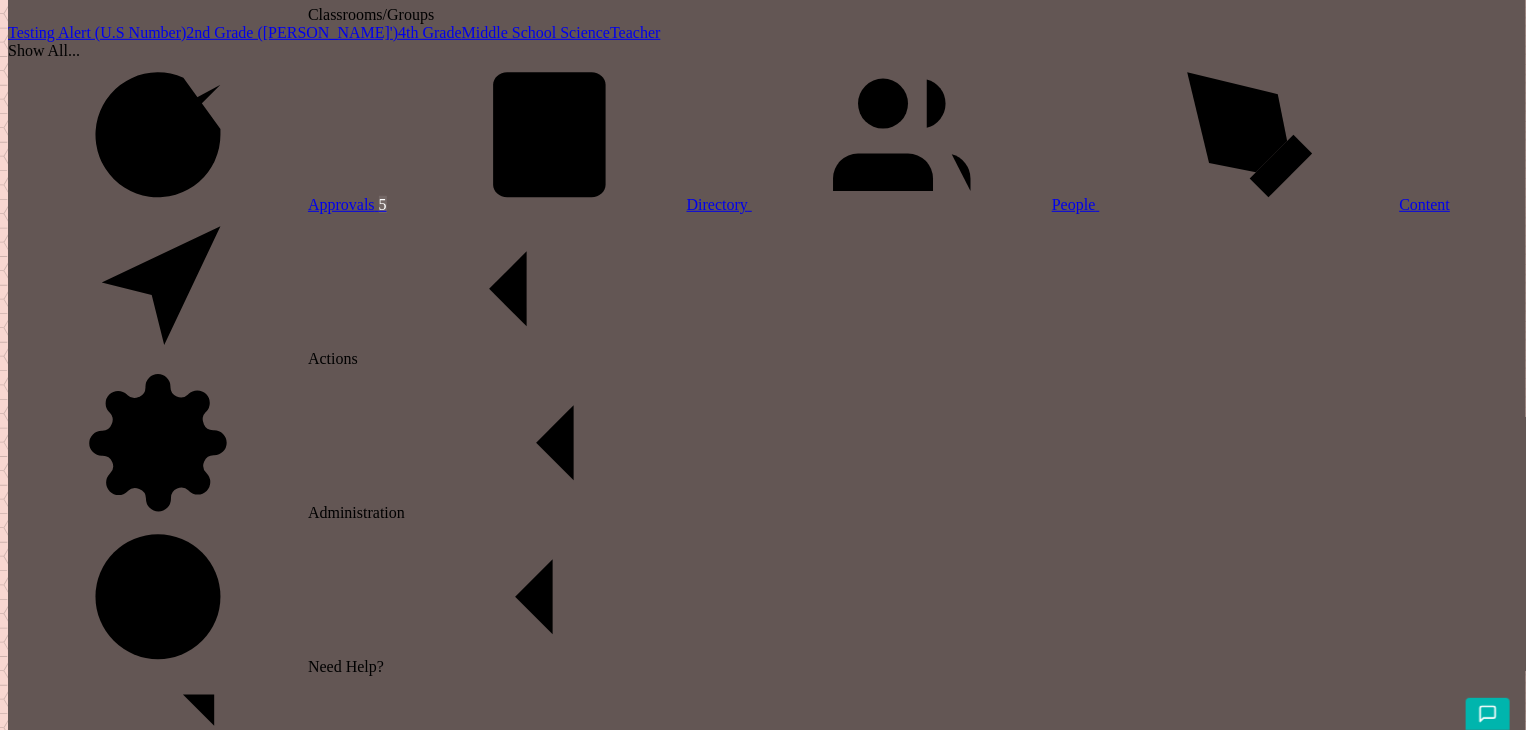 click on "Show All..." at bounding box center [767, 51] 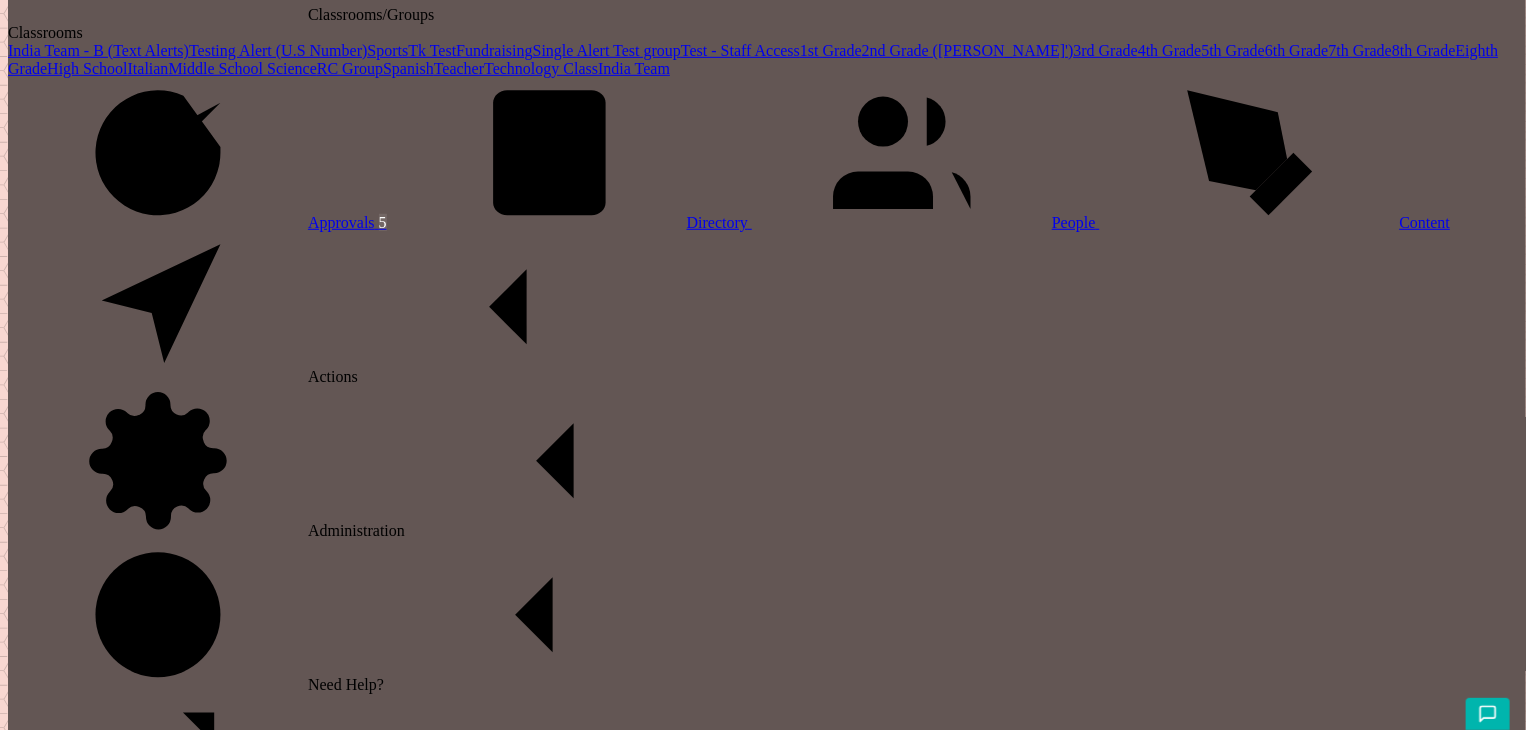 scroll, scrollTop: 200, scrollLeft: 0, axis: vertical 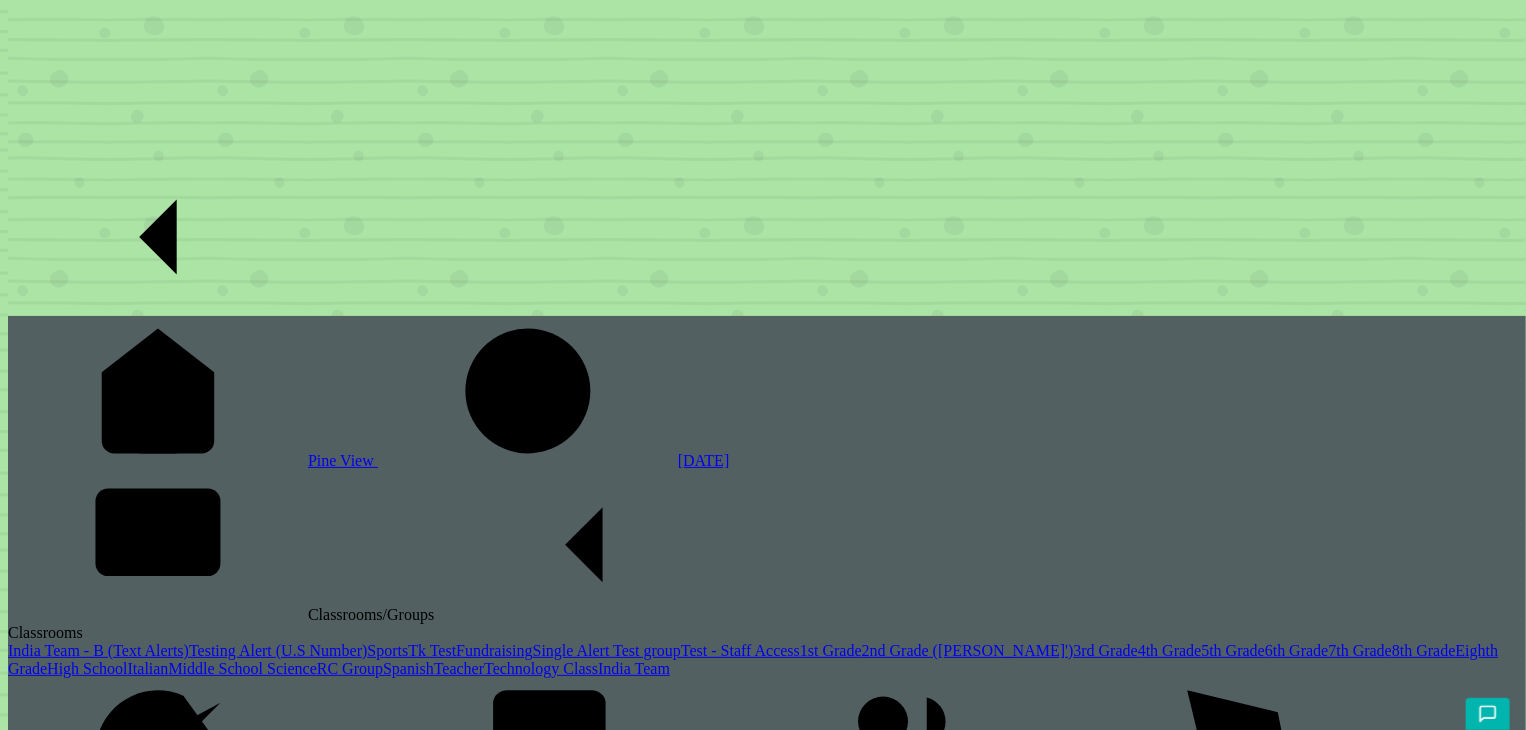 click on "Pine View" at bounding box center (193, 460) 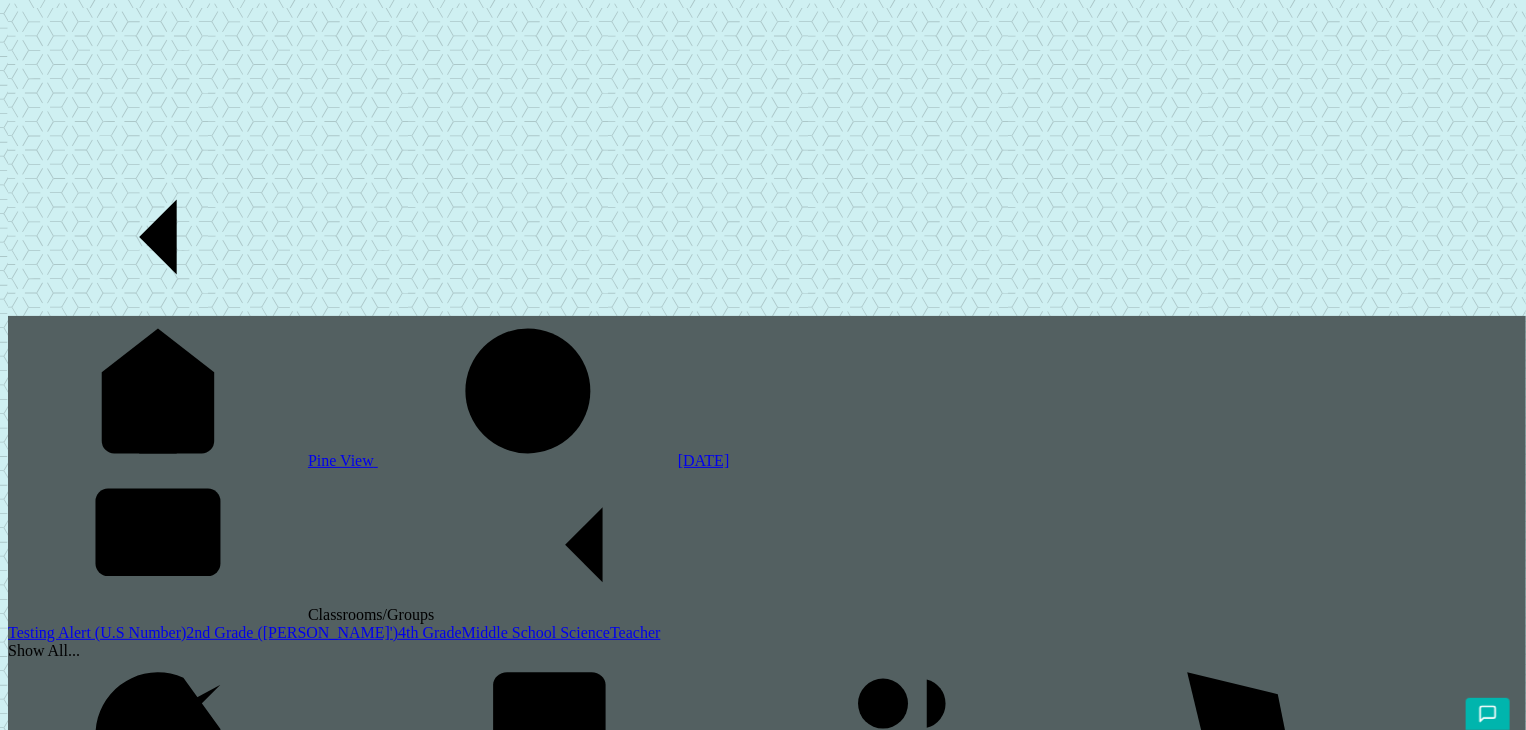 click on "Show All..." at bounding box center [767, 651] 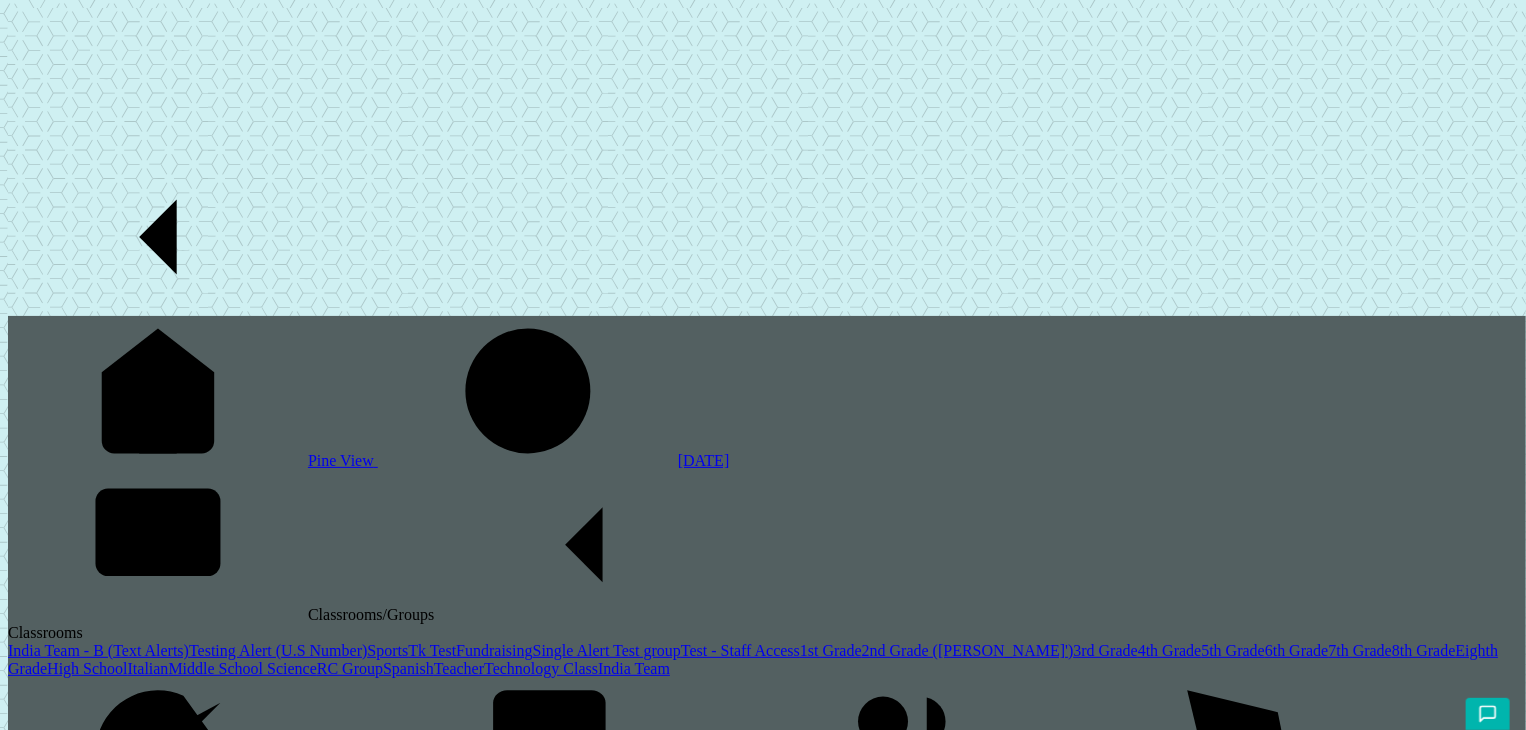 click on "1st Grade" at bounding box center (831, 650) 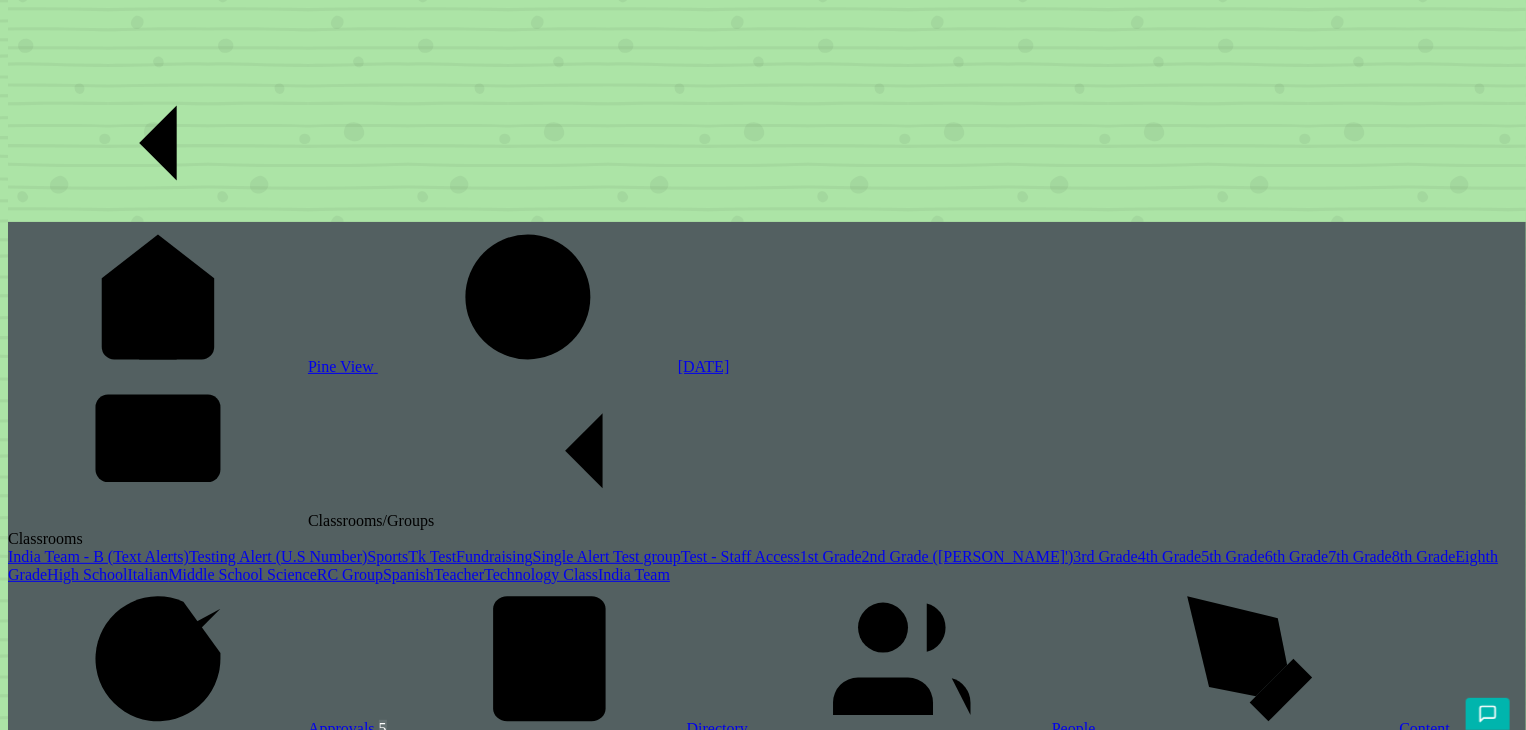 scroll, scrollTop: 100, scrollLeft: 0, axis: vertical 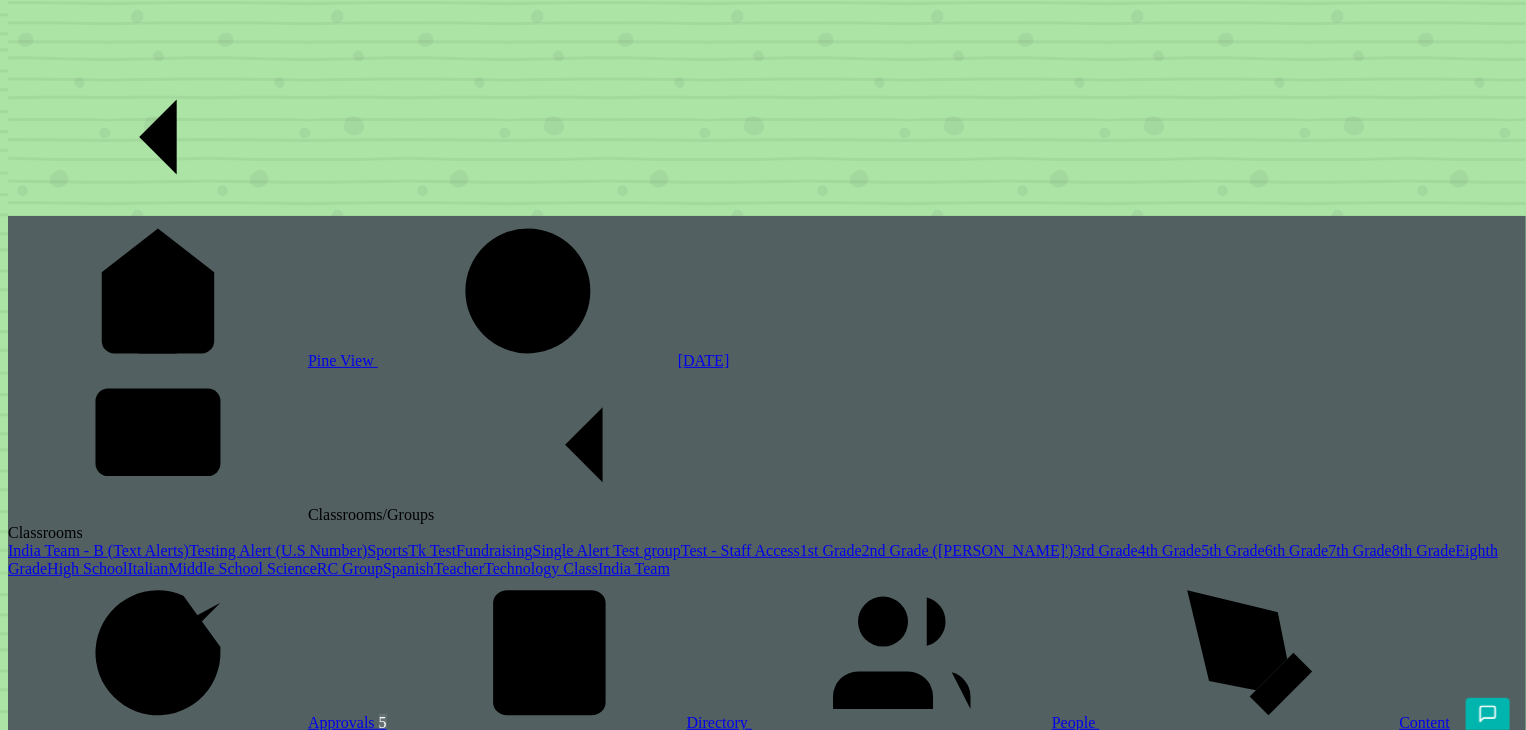 click on "Students" at bounding box center (711, 2218) 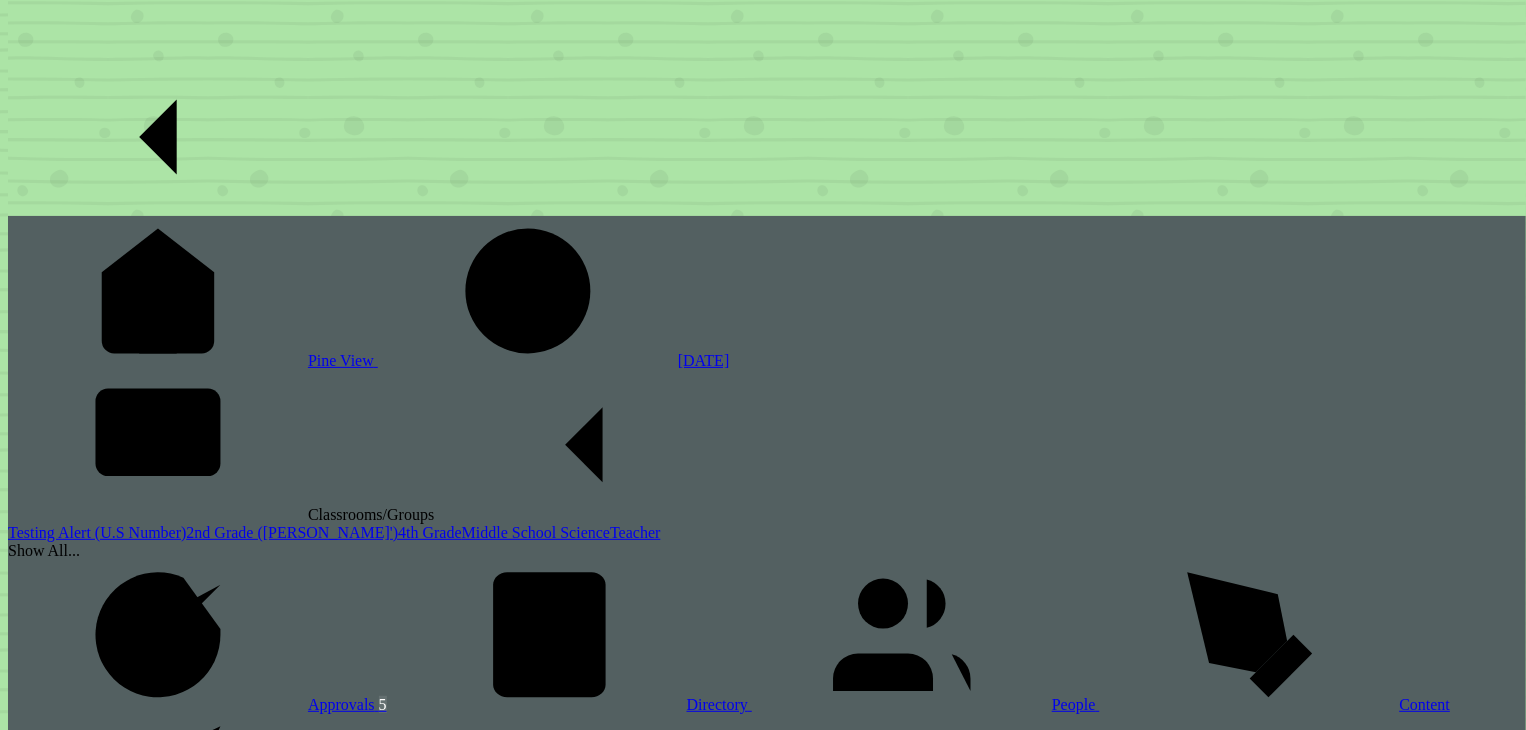 scroll, scrollTop: 0, scrollLeft: 0, axis: both 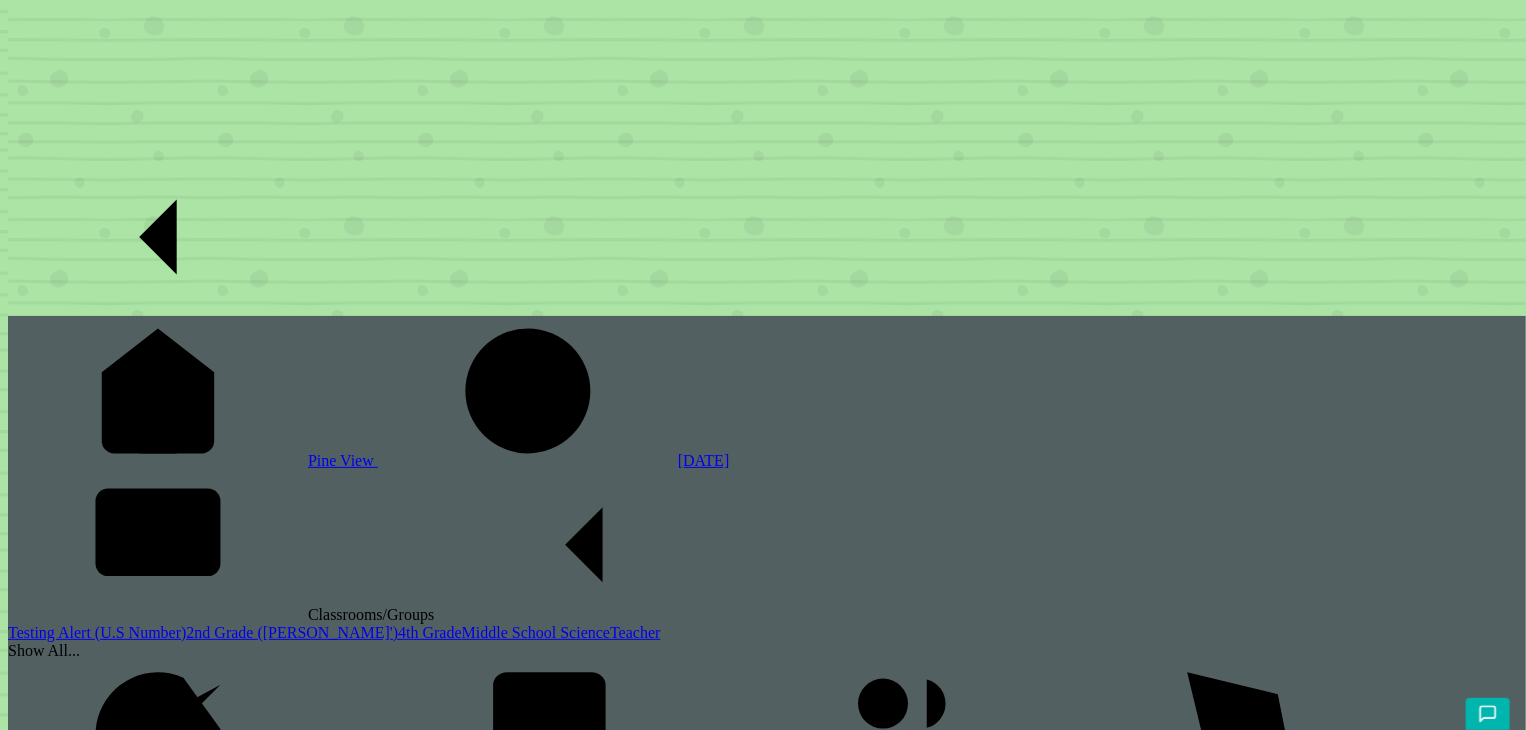 click on "Home" at bounding box center (27, 2282) 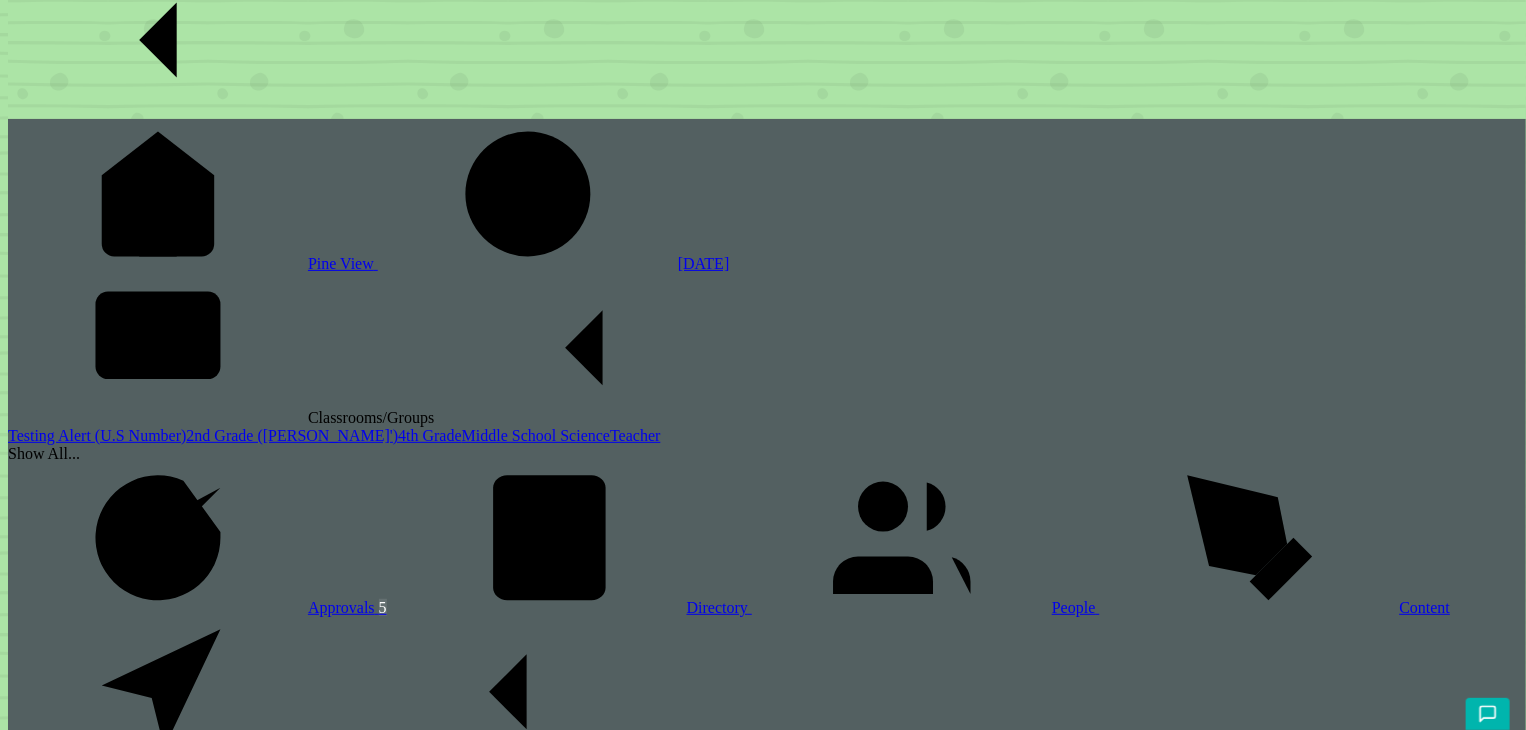 scroll, scrollTop: 200, scrollLeft: 0, axis: vertical 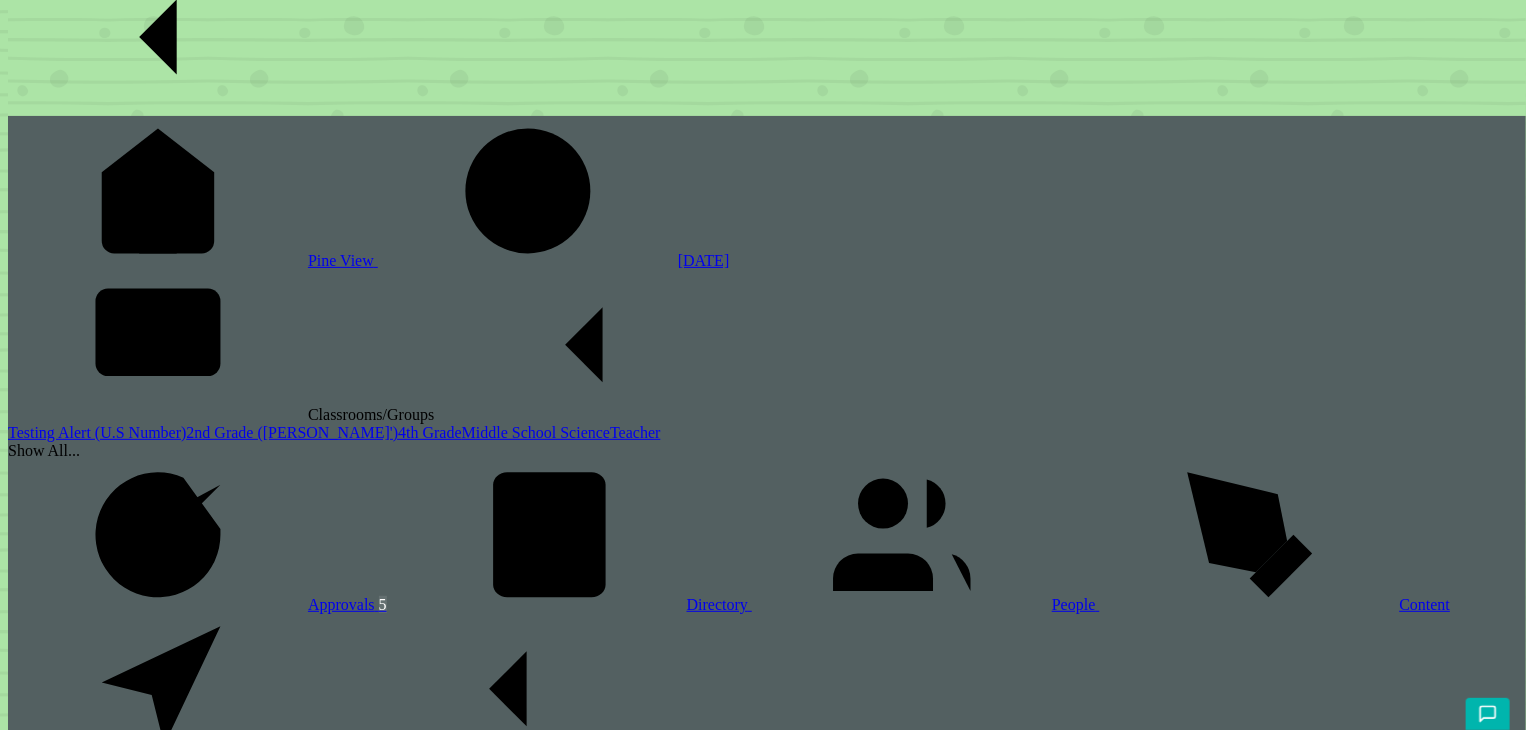 click on "New Post...." at bounding box center [767, 2194] 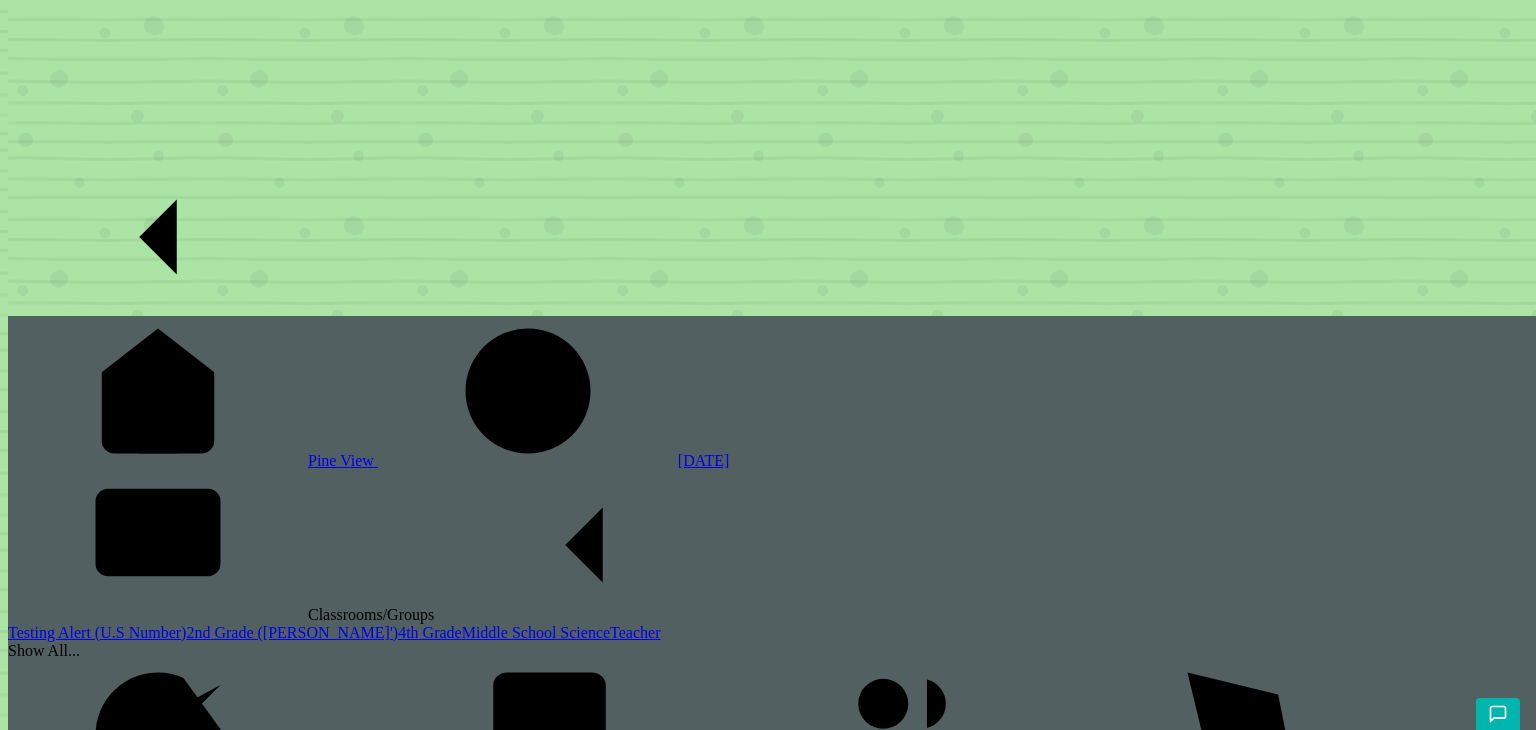 click at bounding box center [96, 2431] 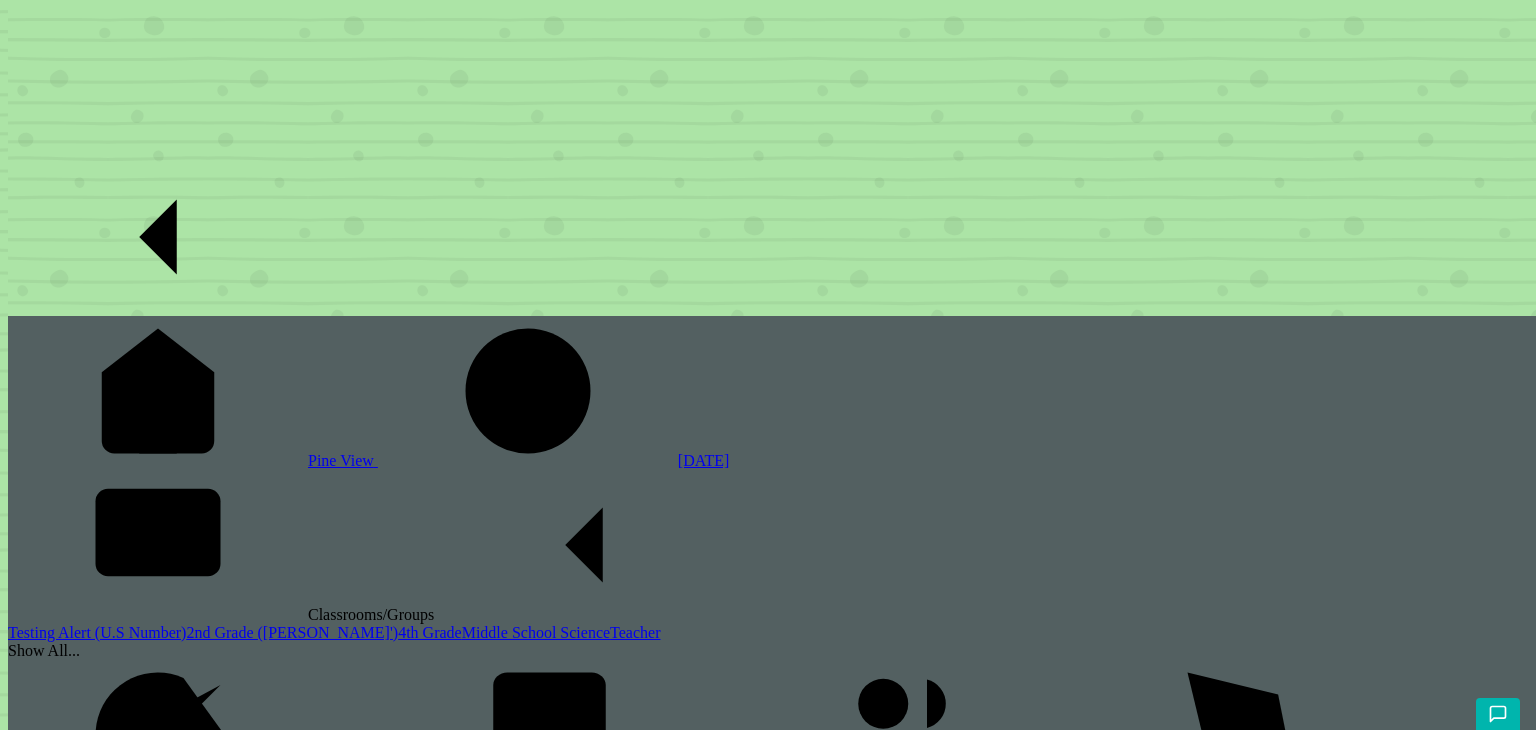 type on "Test" 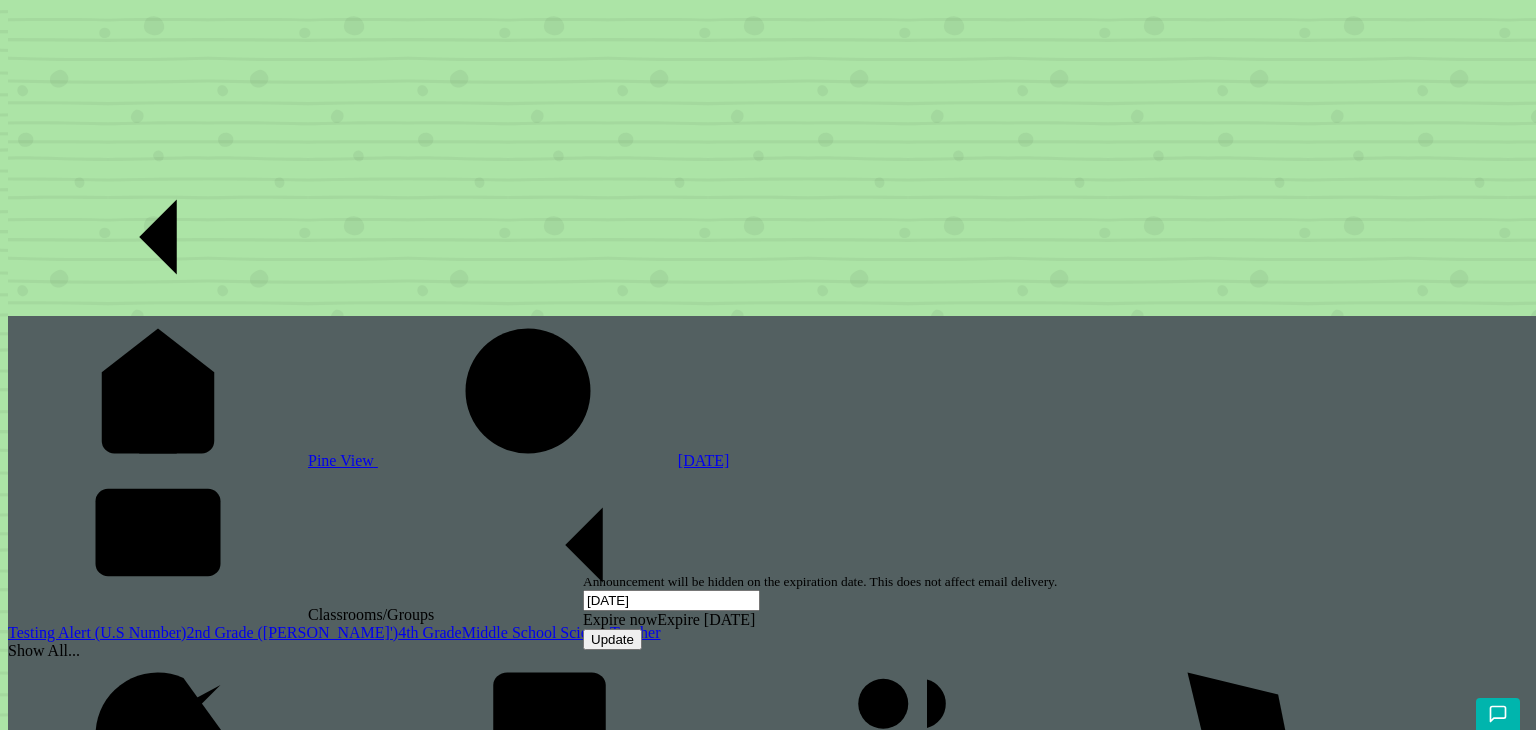 click on "Announcement will be hidden on the expiration date. This does not affect email delivery. [DATE] Expire now Expire [DATE] Update" at bounding box center (820, 611) 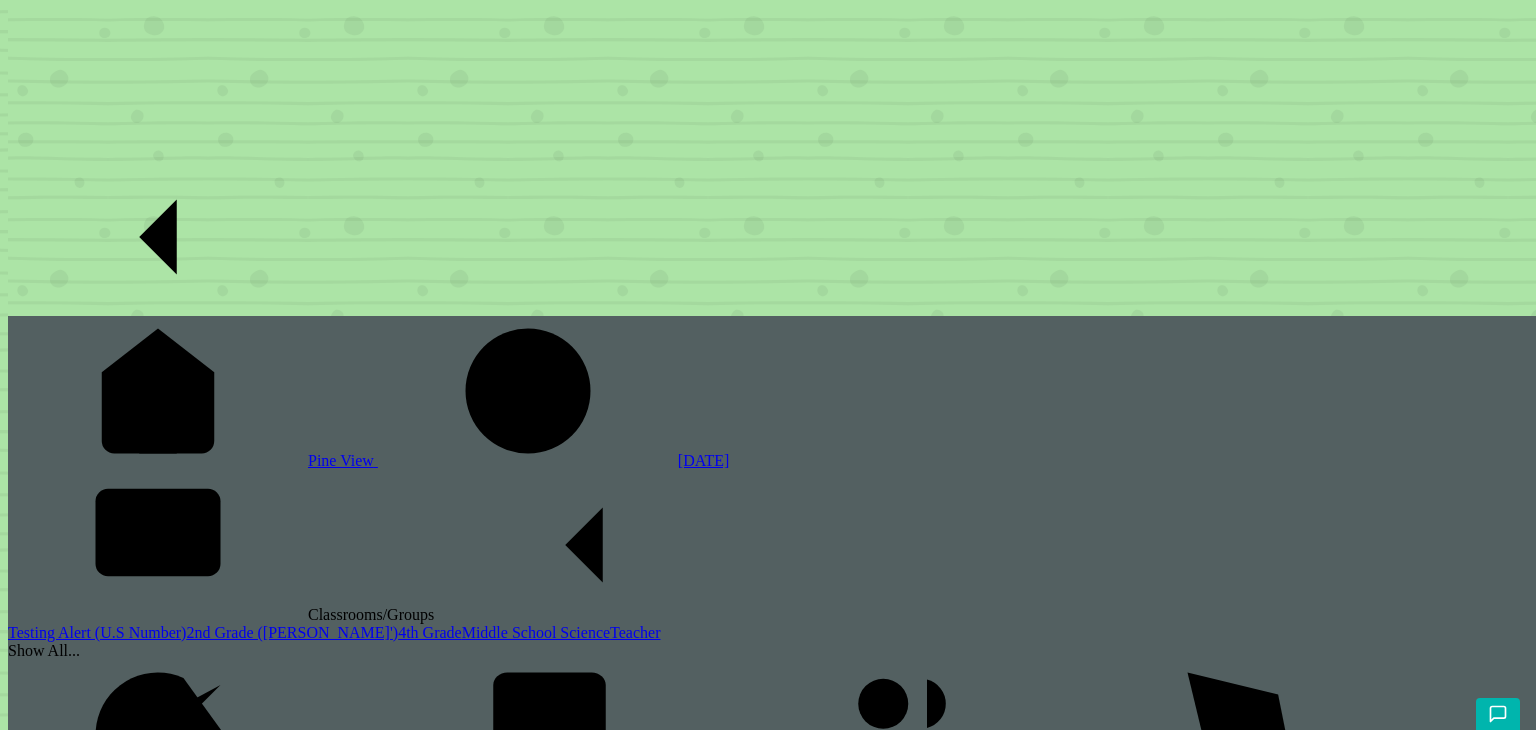 click on "Done" at bounding box center [32, 2744] 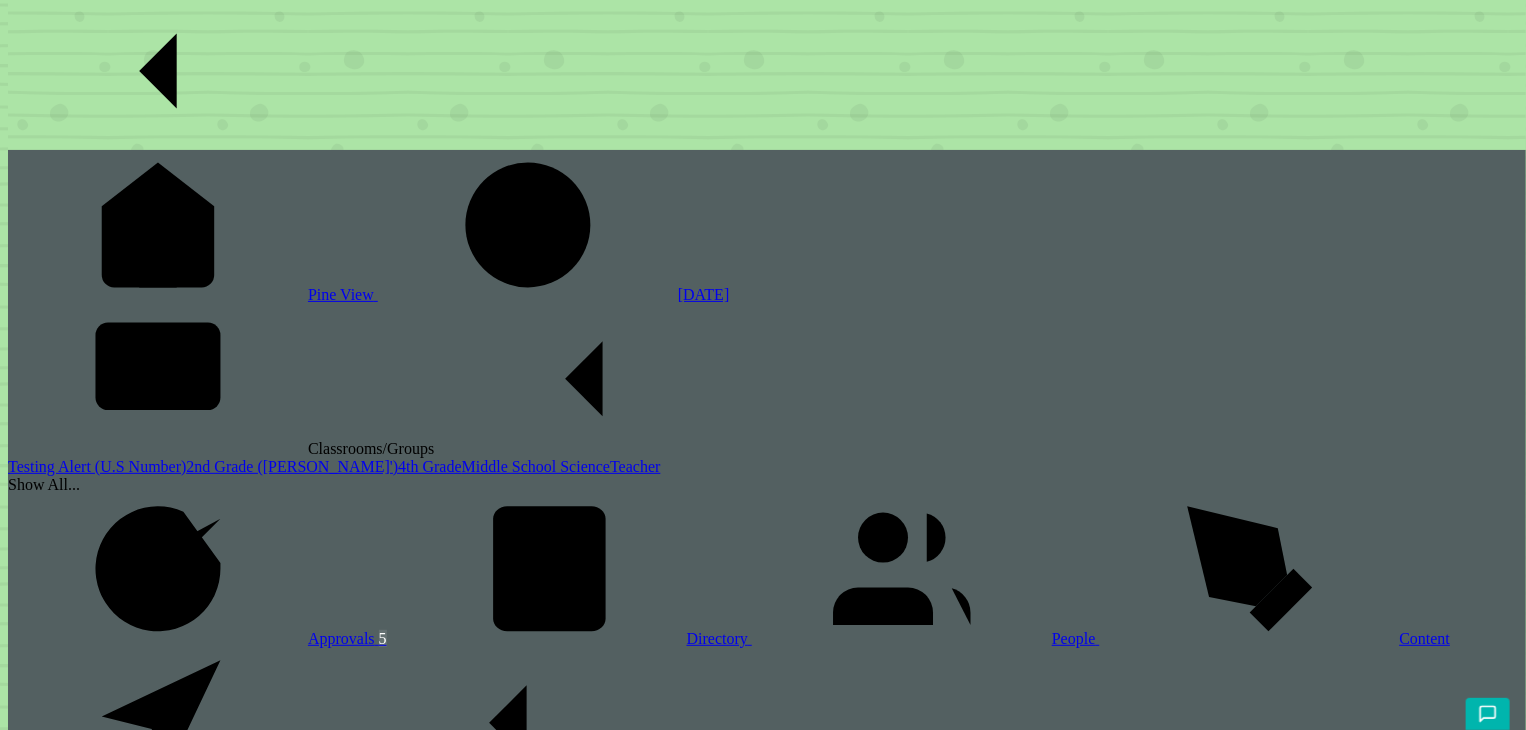 scroll, scrollTop: 146, scrollLeft: 0, axis: vertical 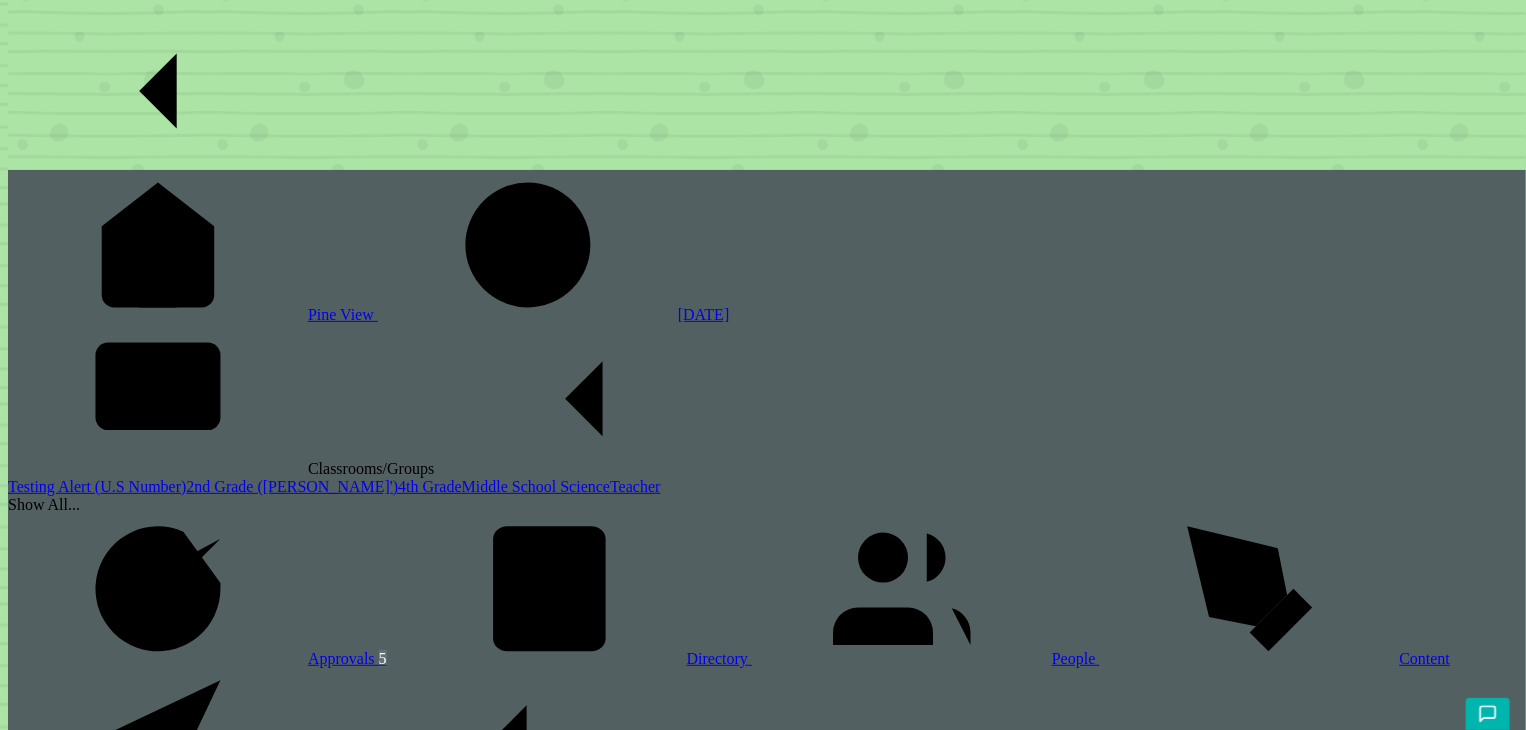 click on "Test  Test" at bounding box center (767, 2422) 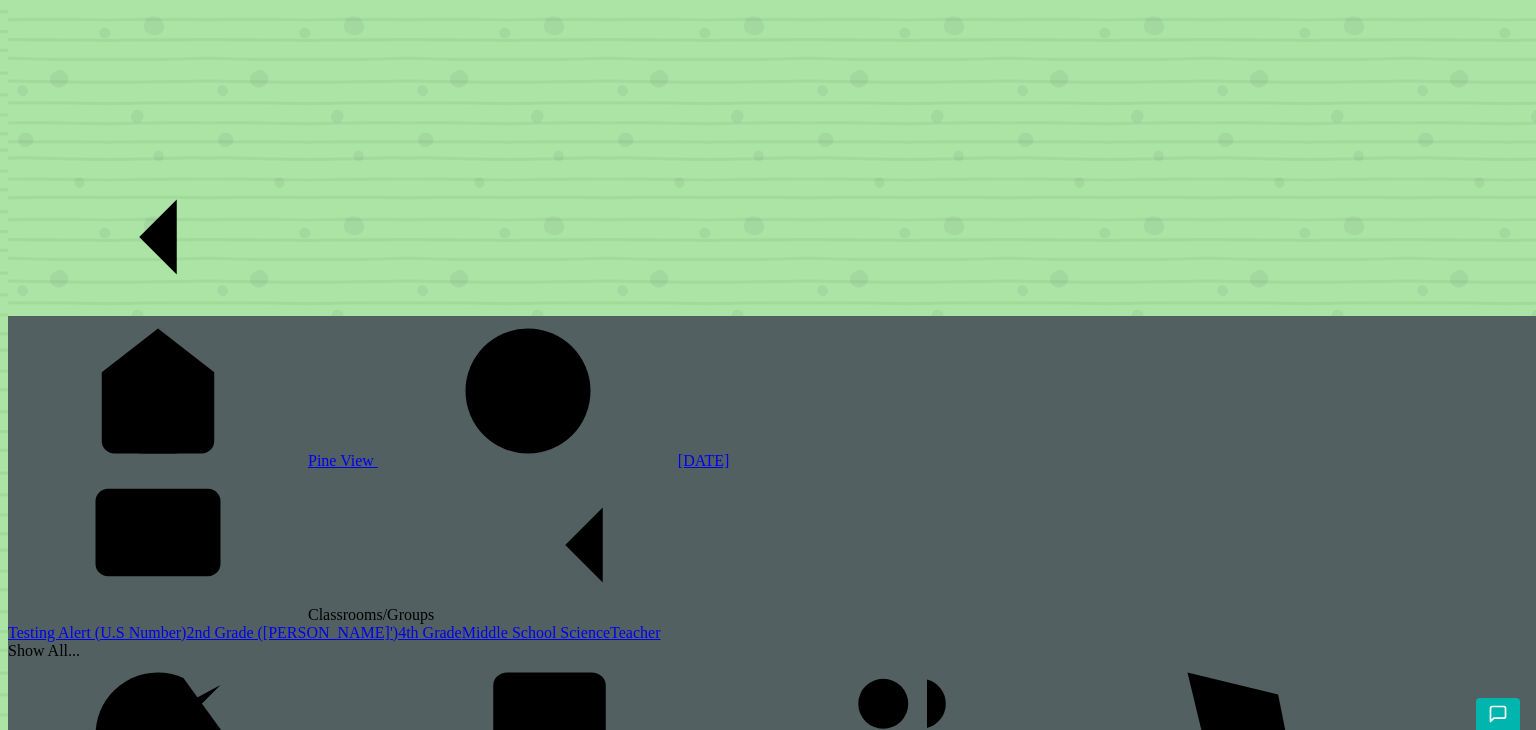 click on "Delete Clone Versions" at bounding box center [772, 2689] 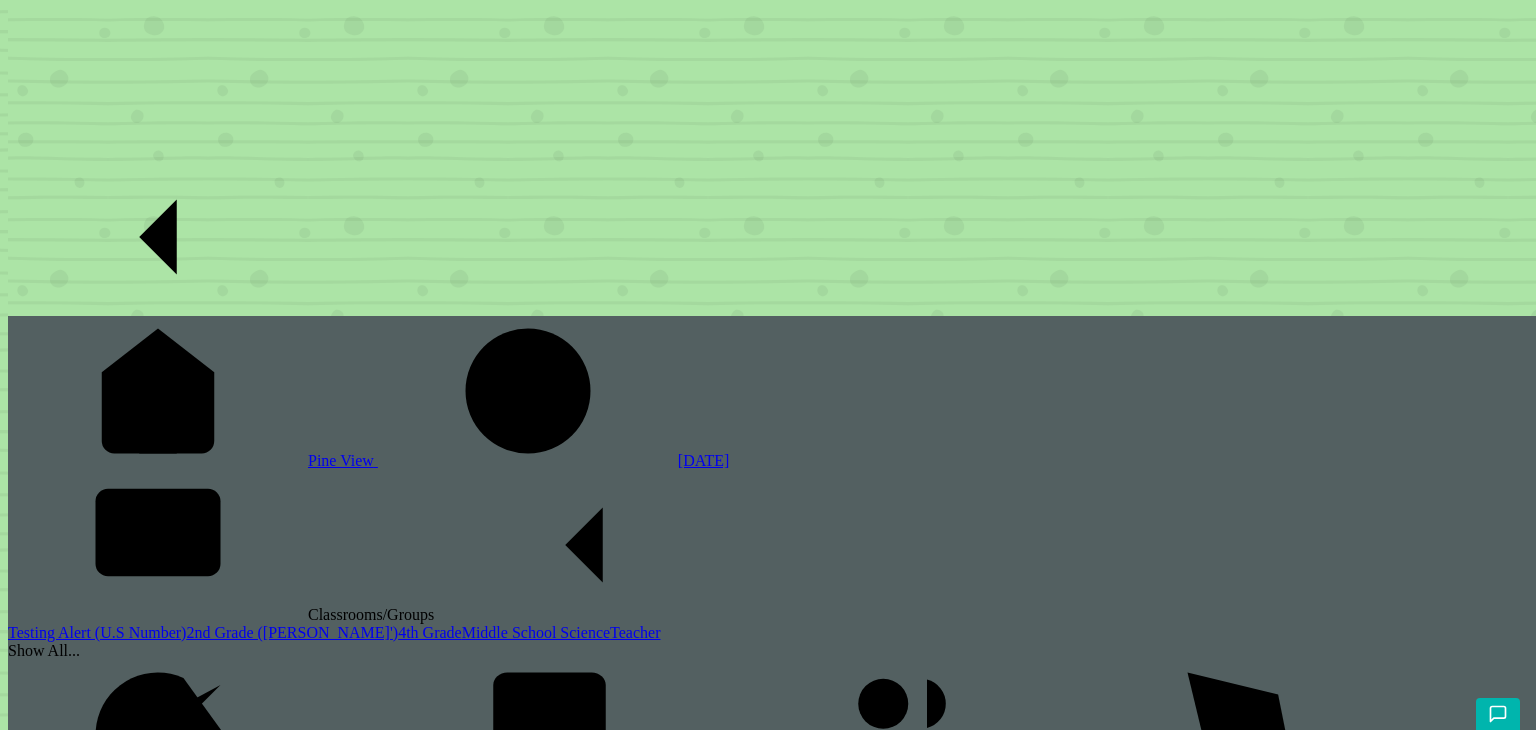 click on "Test  Test  1st Grade / [DATE] / By Beehively Support / Expires [DATE]" at bounding box center (772, 2518) 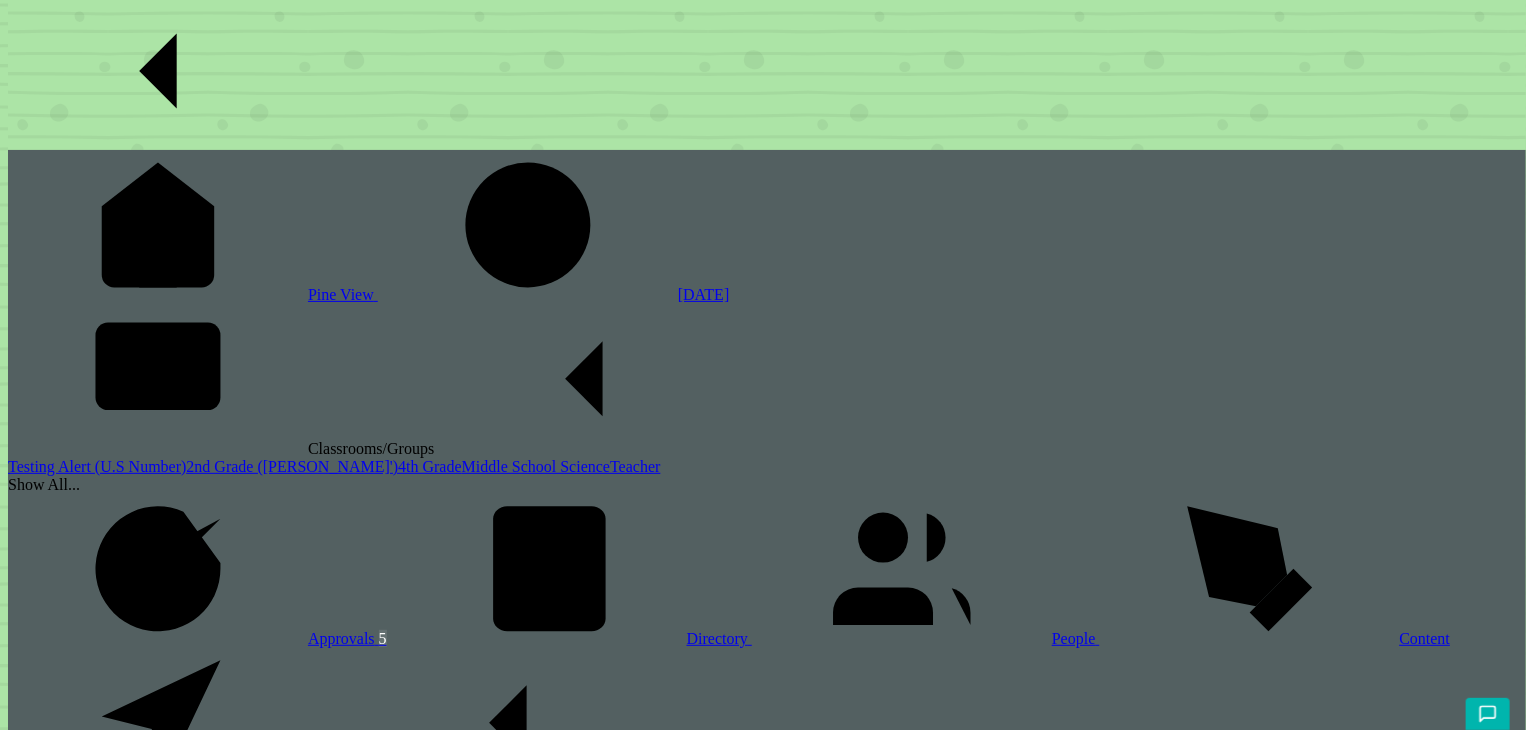 scroll, scrollTop: 144, scrollLeft: 0, axis: vertical 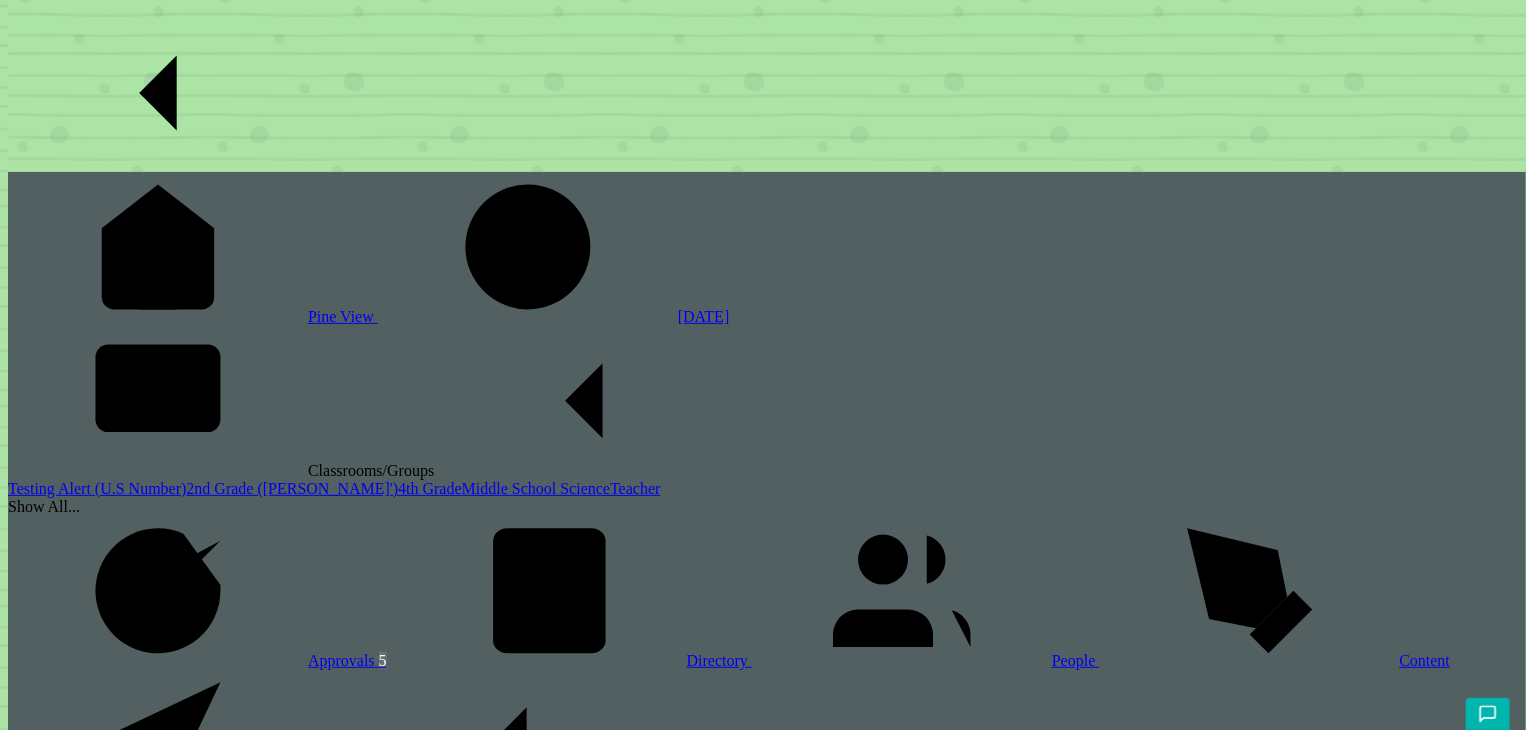 click on "Test  Test" at bounding box center [767, 2424] 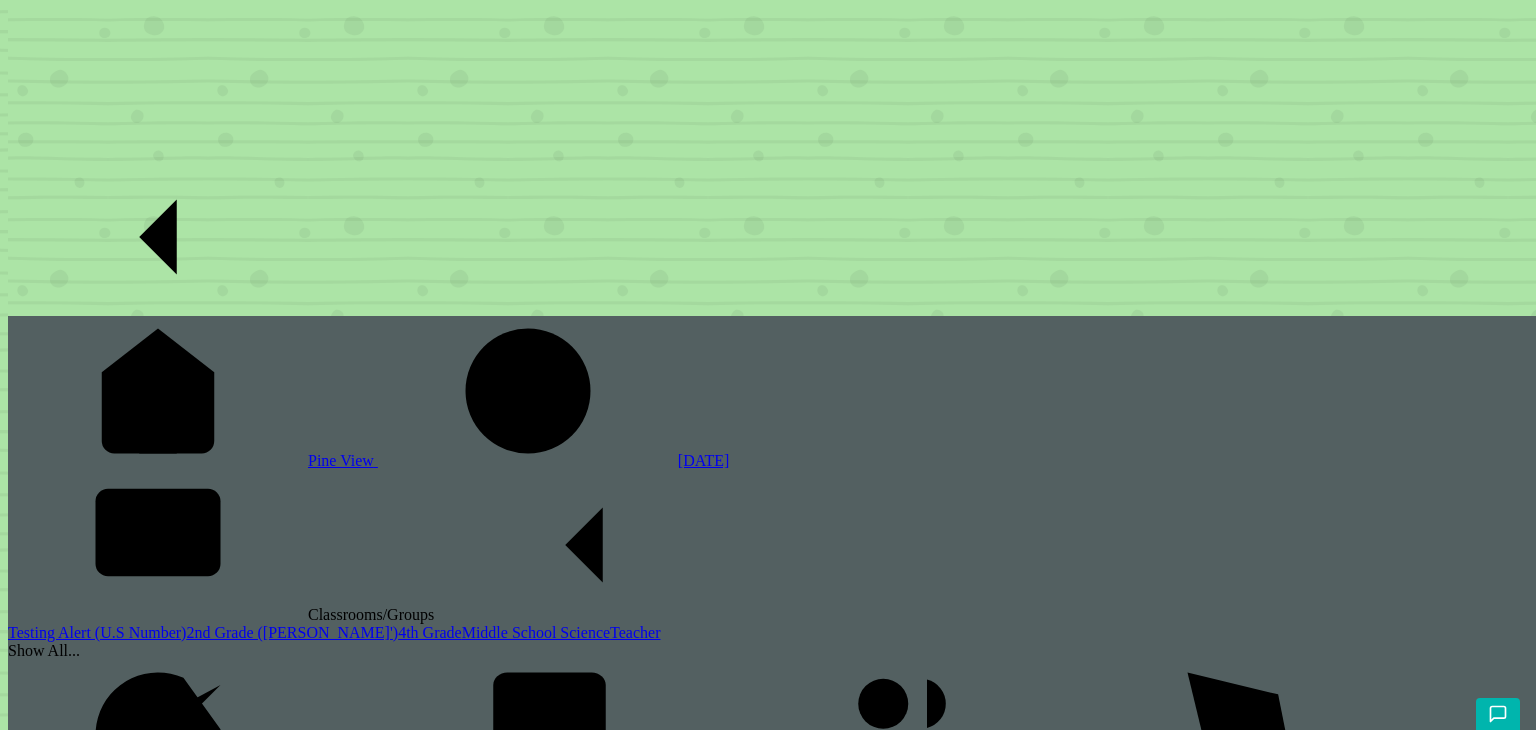click at bounding box center [8, 2421] 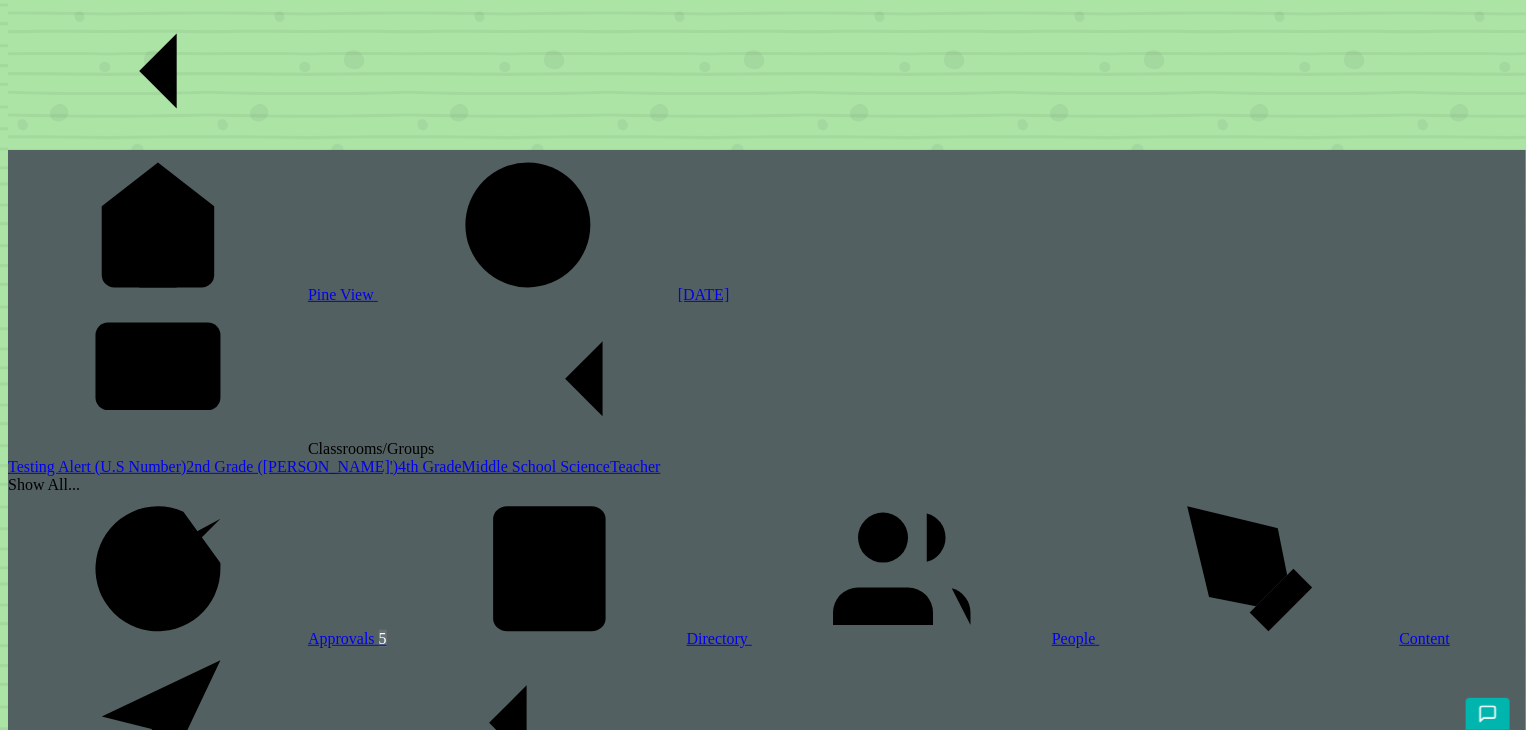 scroll, scrollTop: 146, scrollLeft: 0, axis: vertical 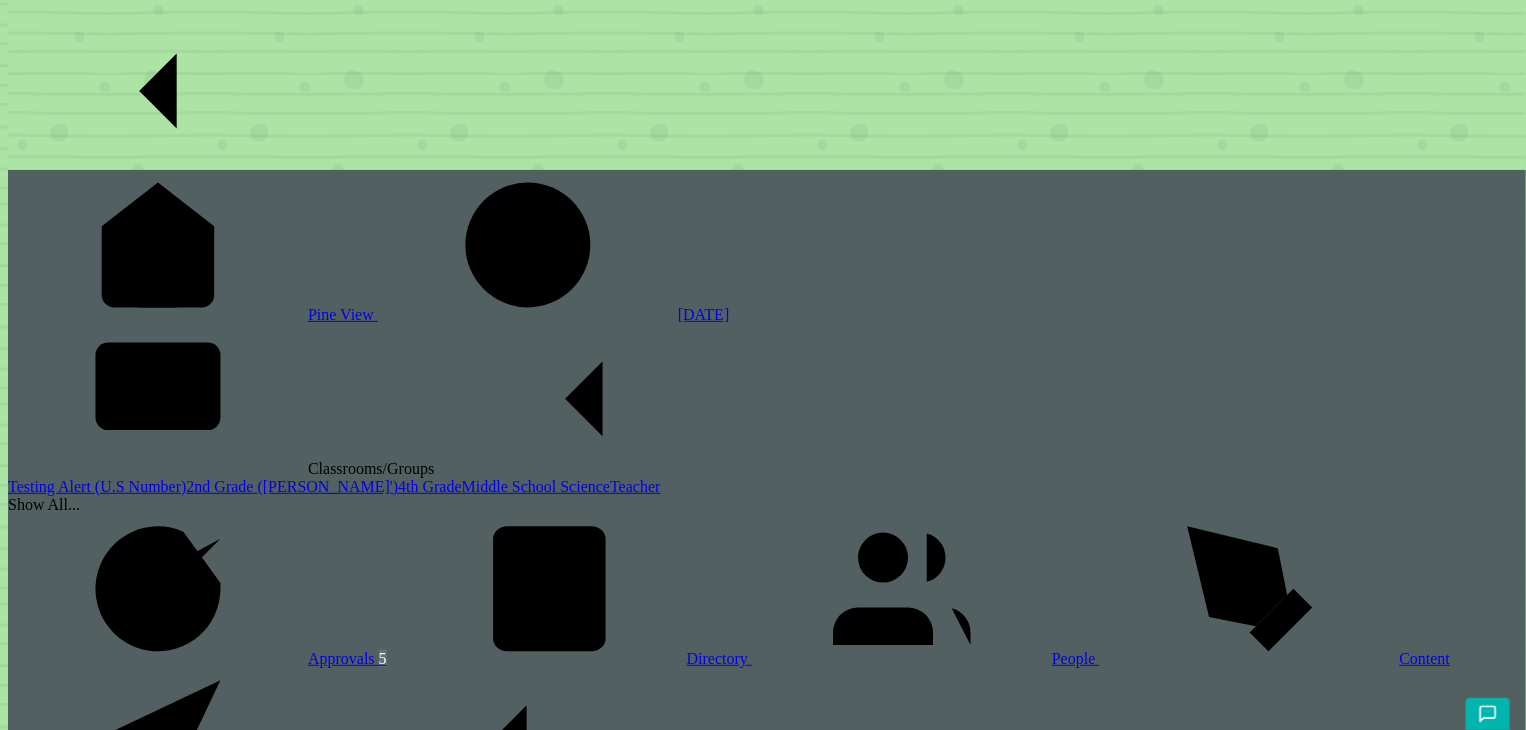 click on "Test  Test" at bounding box center (767, 2422) 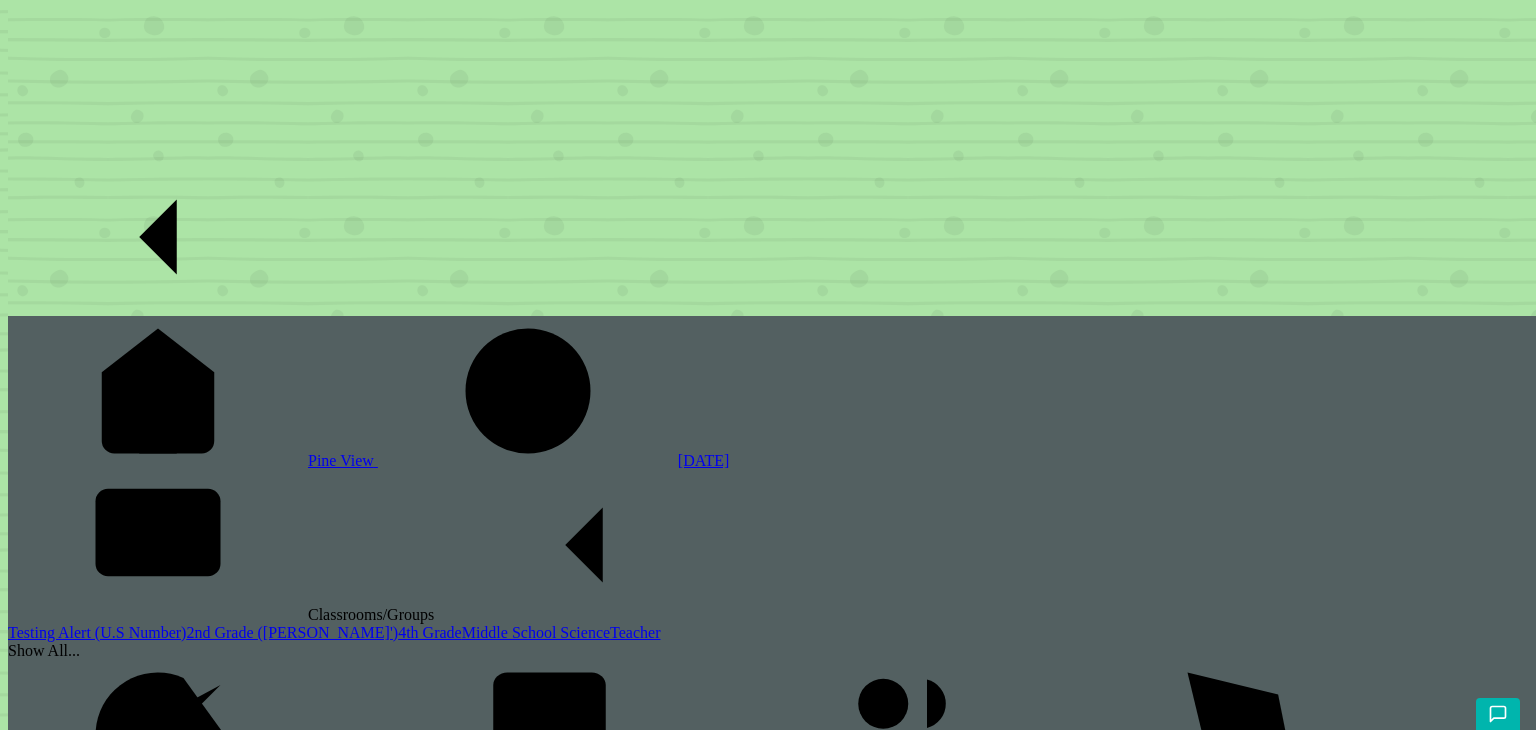 click at bounding box center (772, 2662) 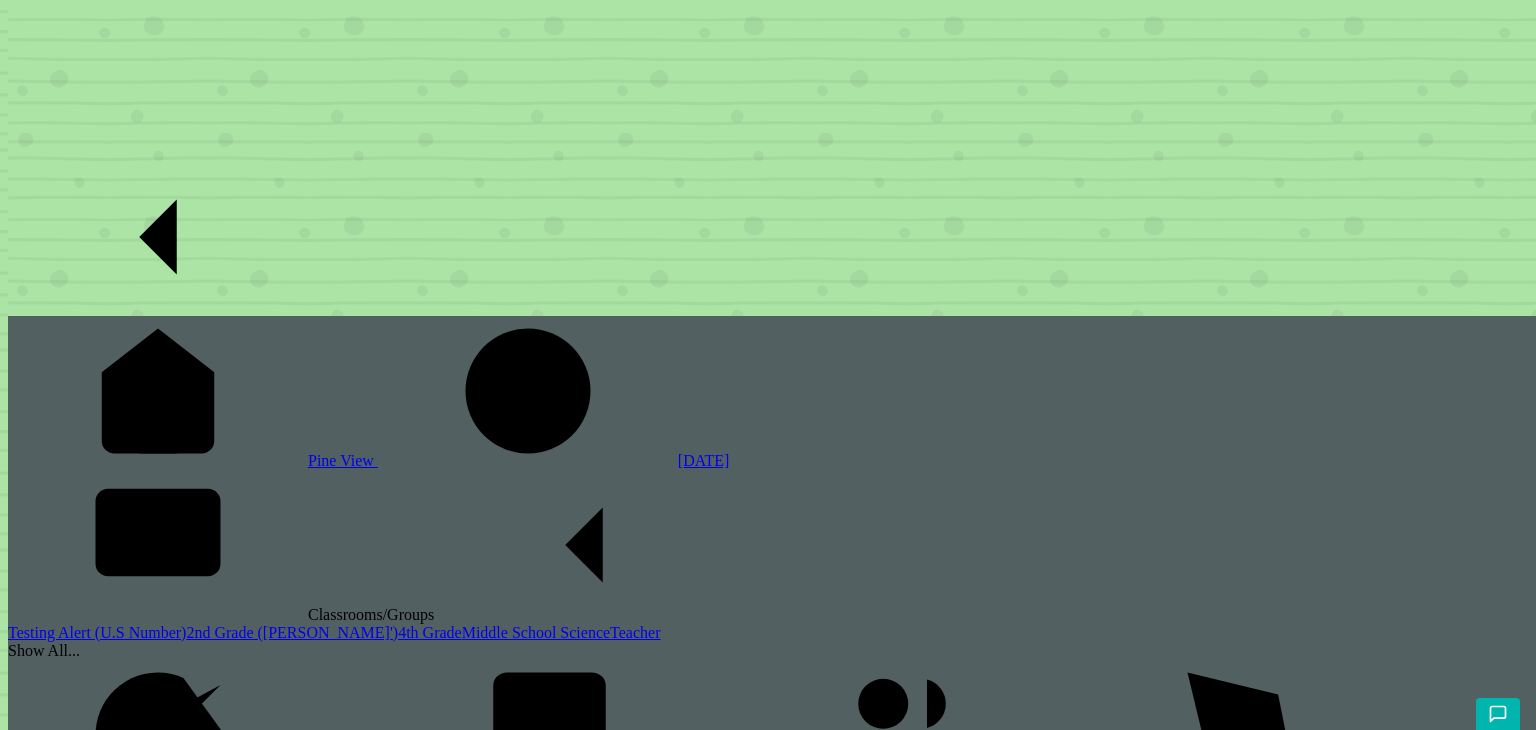 click on "Versions" at bounding box center (771, 2706) 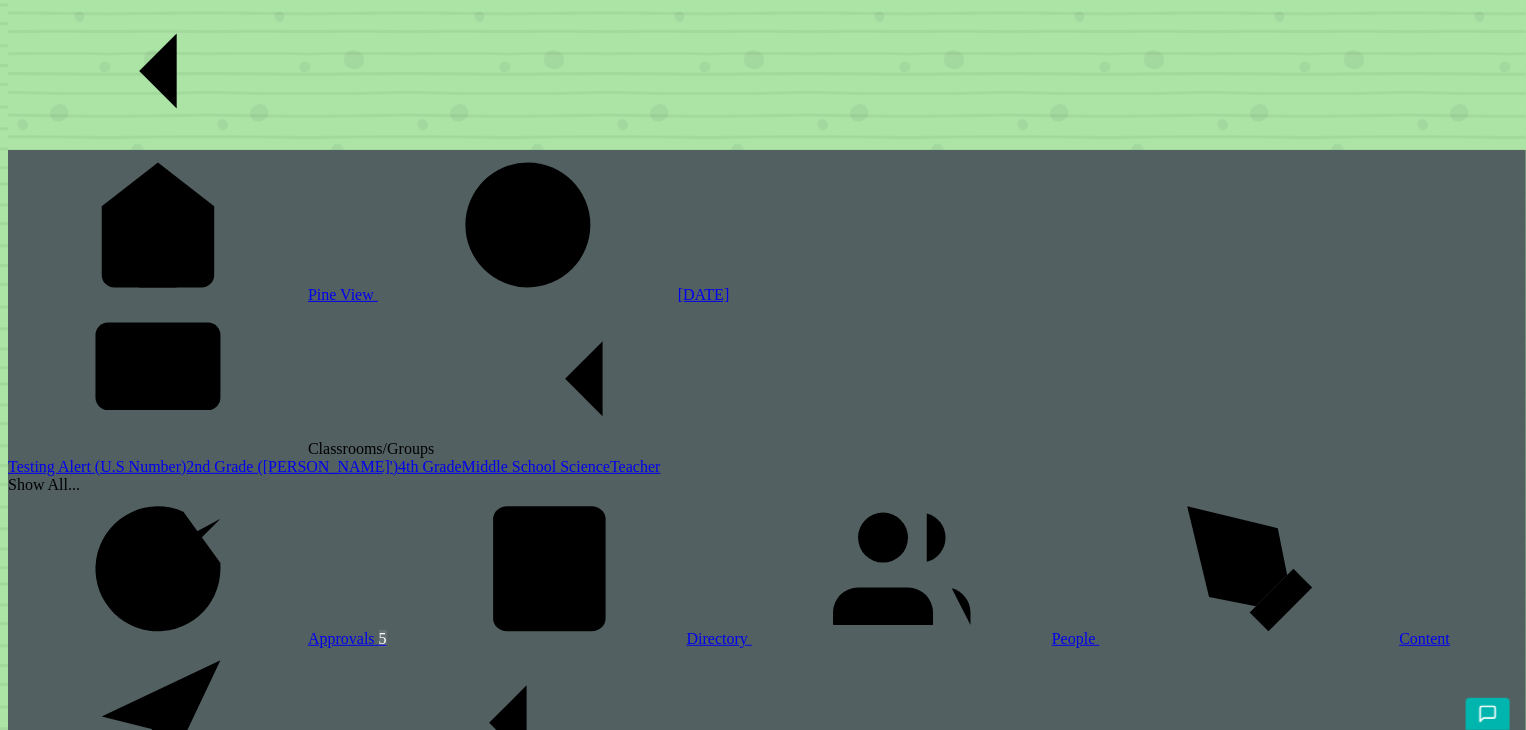 scroll, scrollTop: 146, scrollLeft: 0, axis: vertical 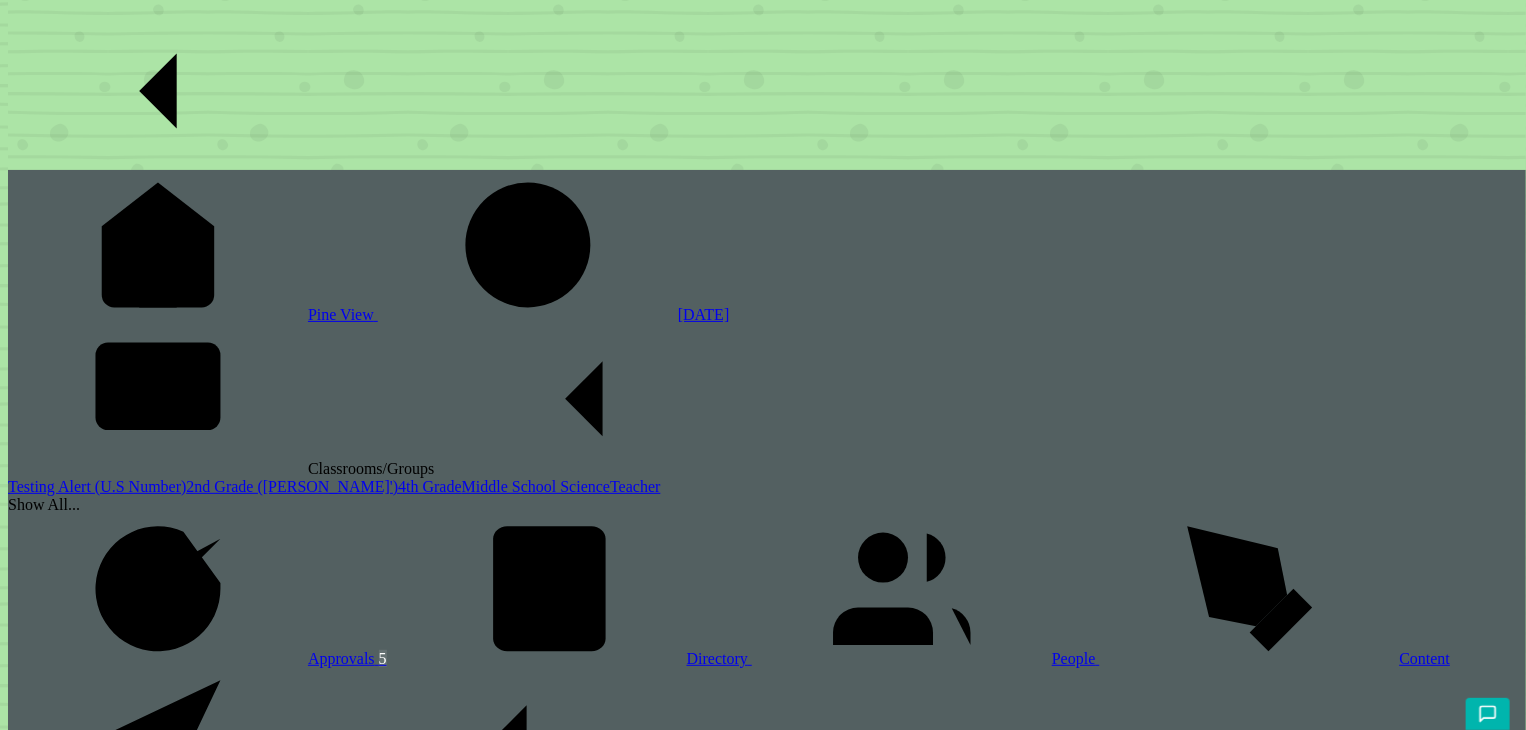 click on "Test  Test" at bounding box center (767, 2422) 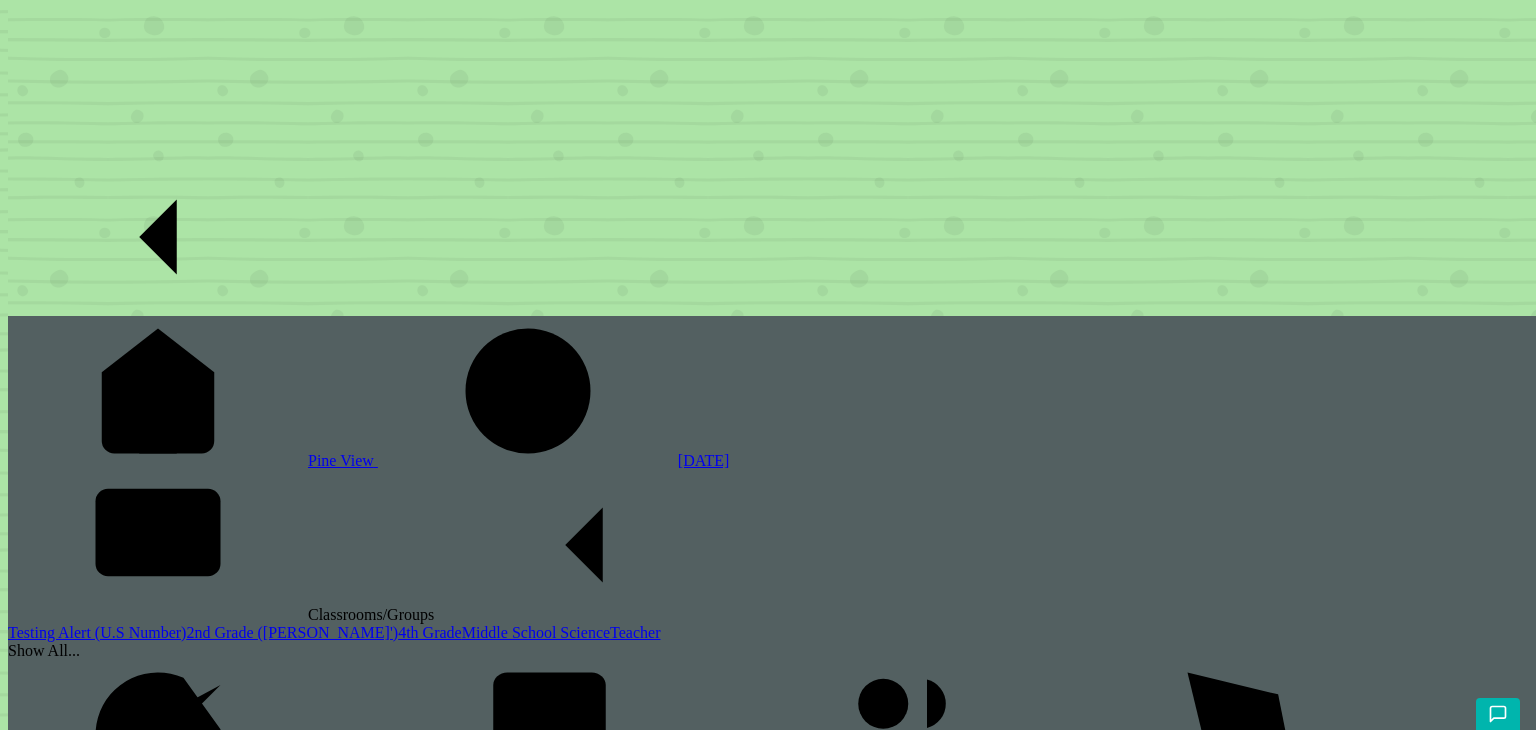 click at bounding box center (772, 2662) 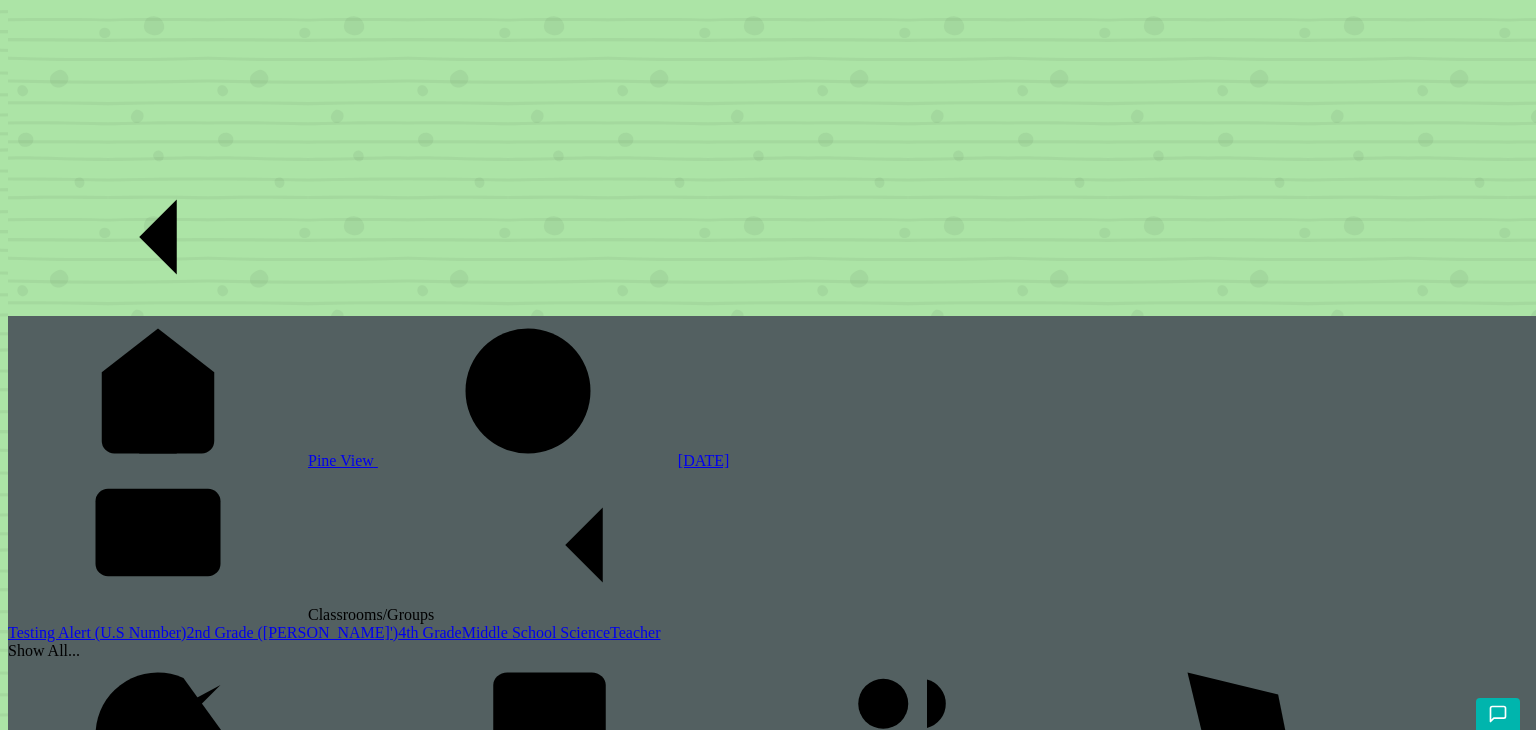 click on "Done" at bounding box center [32, 2744] 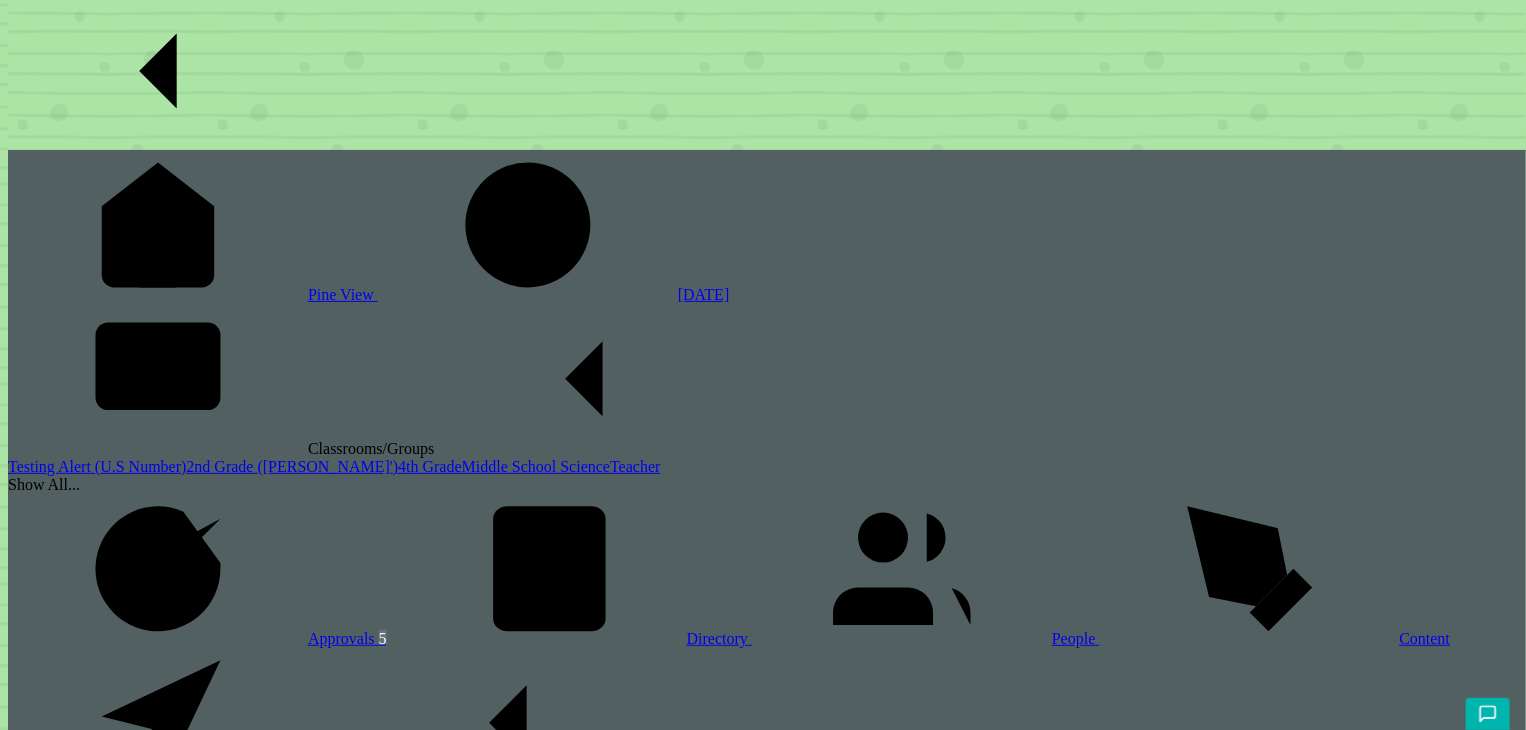 scroll, scrollTop: 146, scrollLeft: 0, axis: vertical 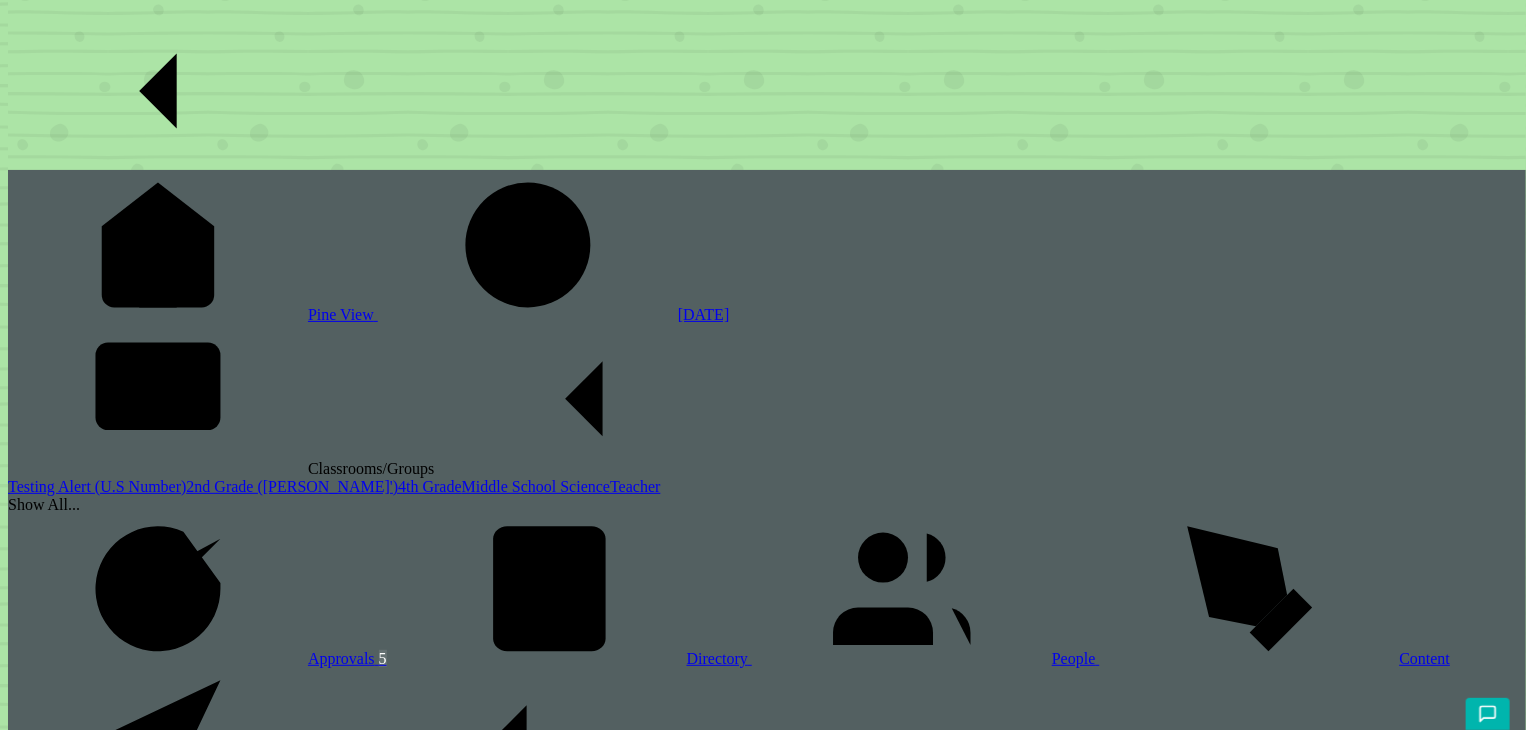 click on "Test  Test" at bounding box center (767, 2422) 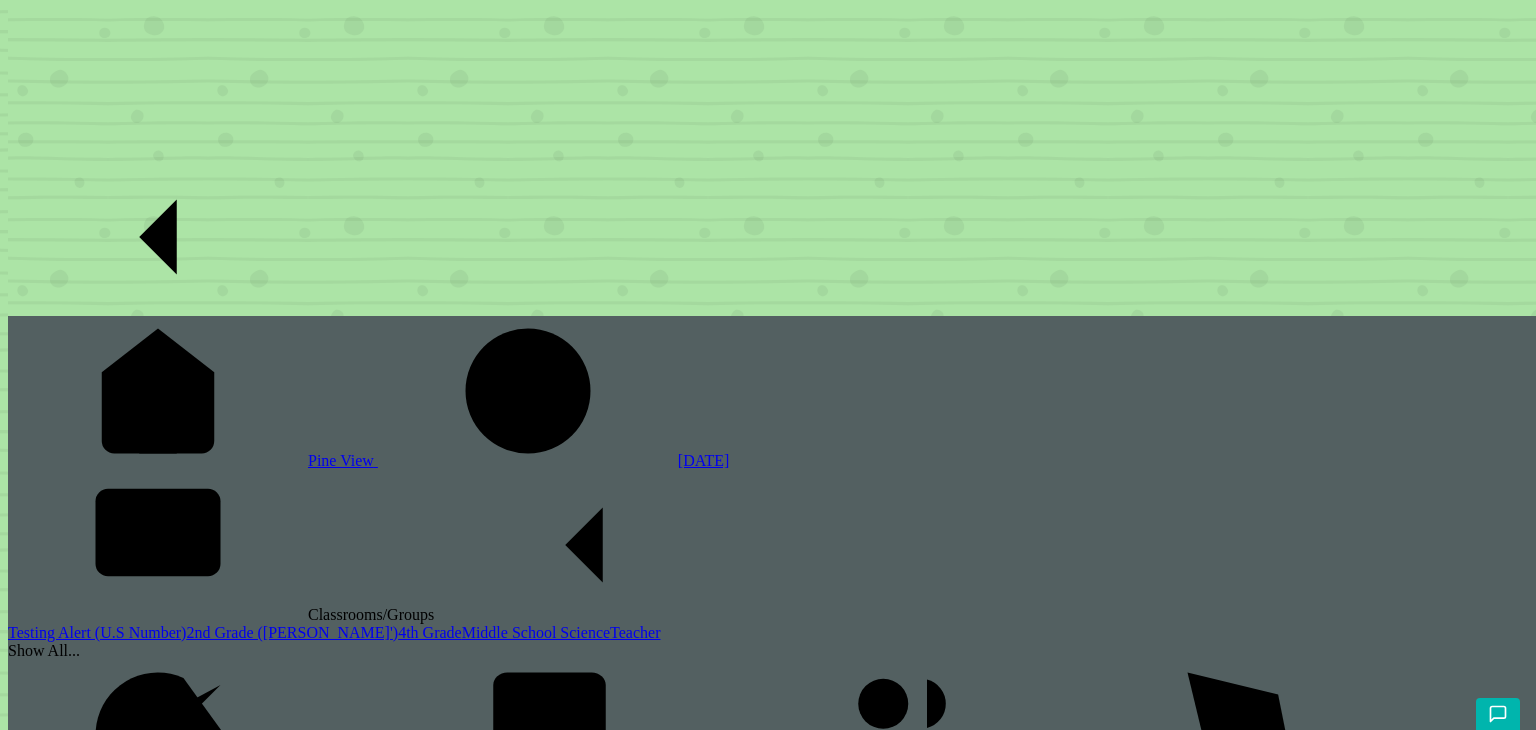 click on "Delete Clone Versions" at bounding box center (772, 2689) 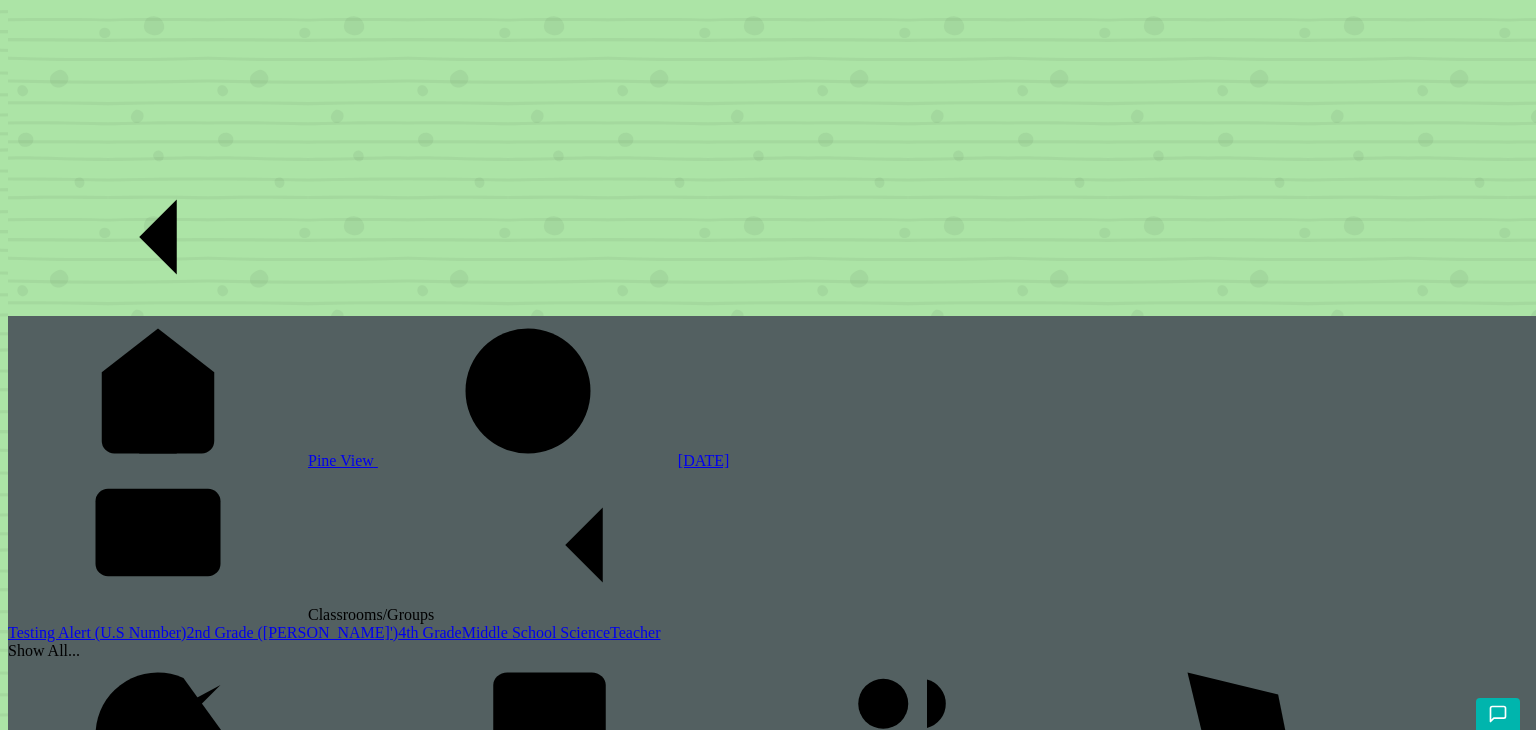 click on "Edit" at bounding box center [27, 2626] 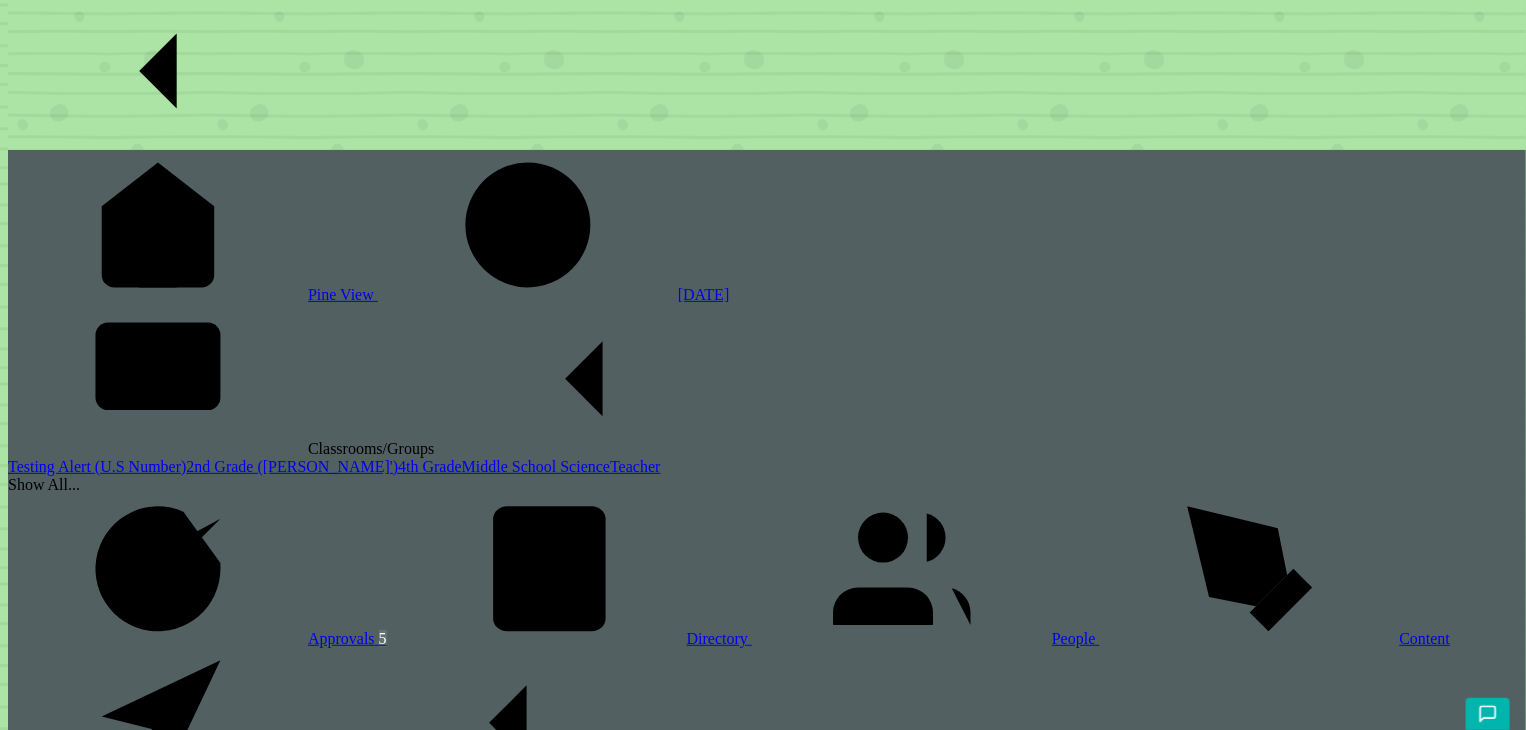 scroll, scrollTop: 146, scrollLeft: 0, axis: vertical 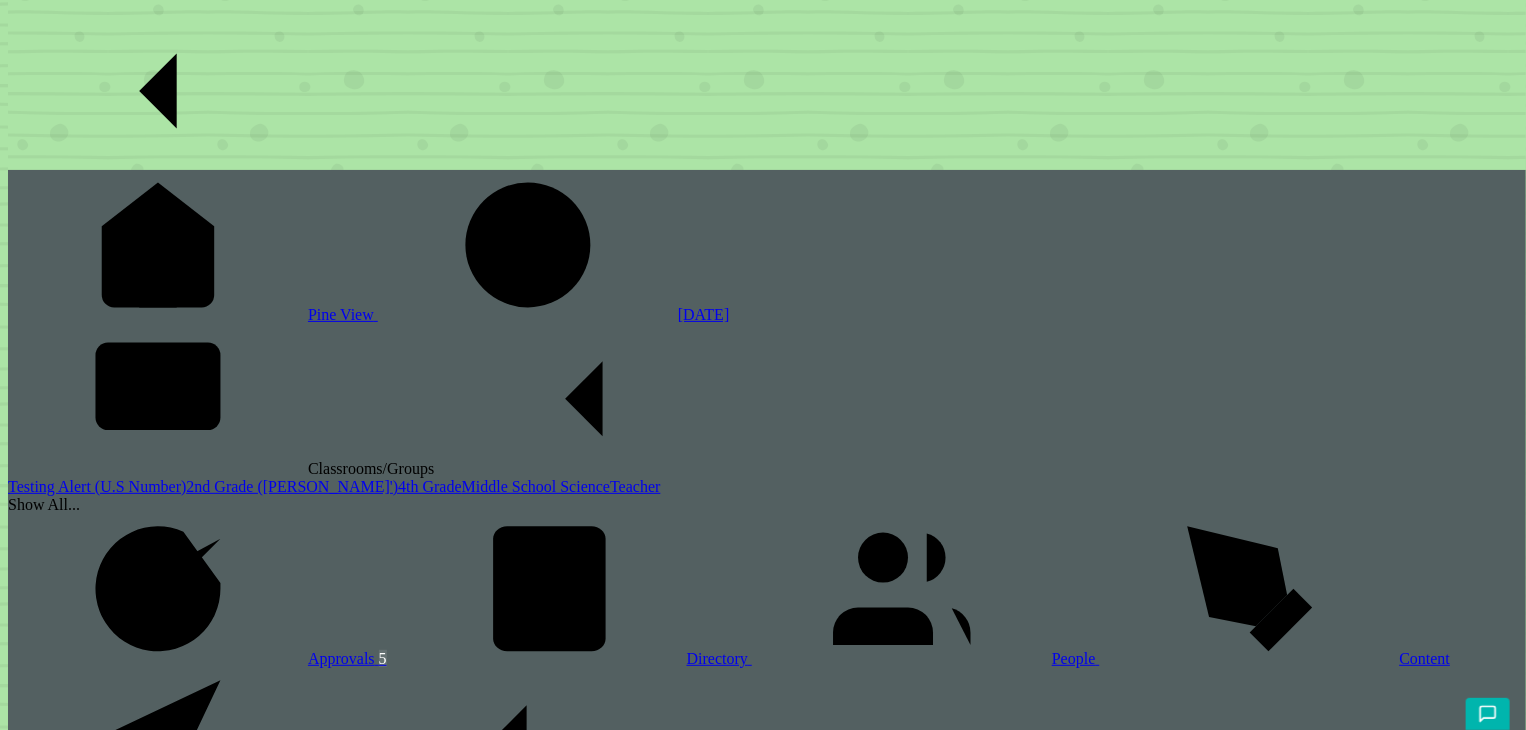 click on "Test  Test" at bounding box center [767, 2422] 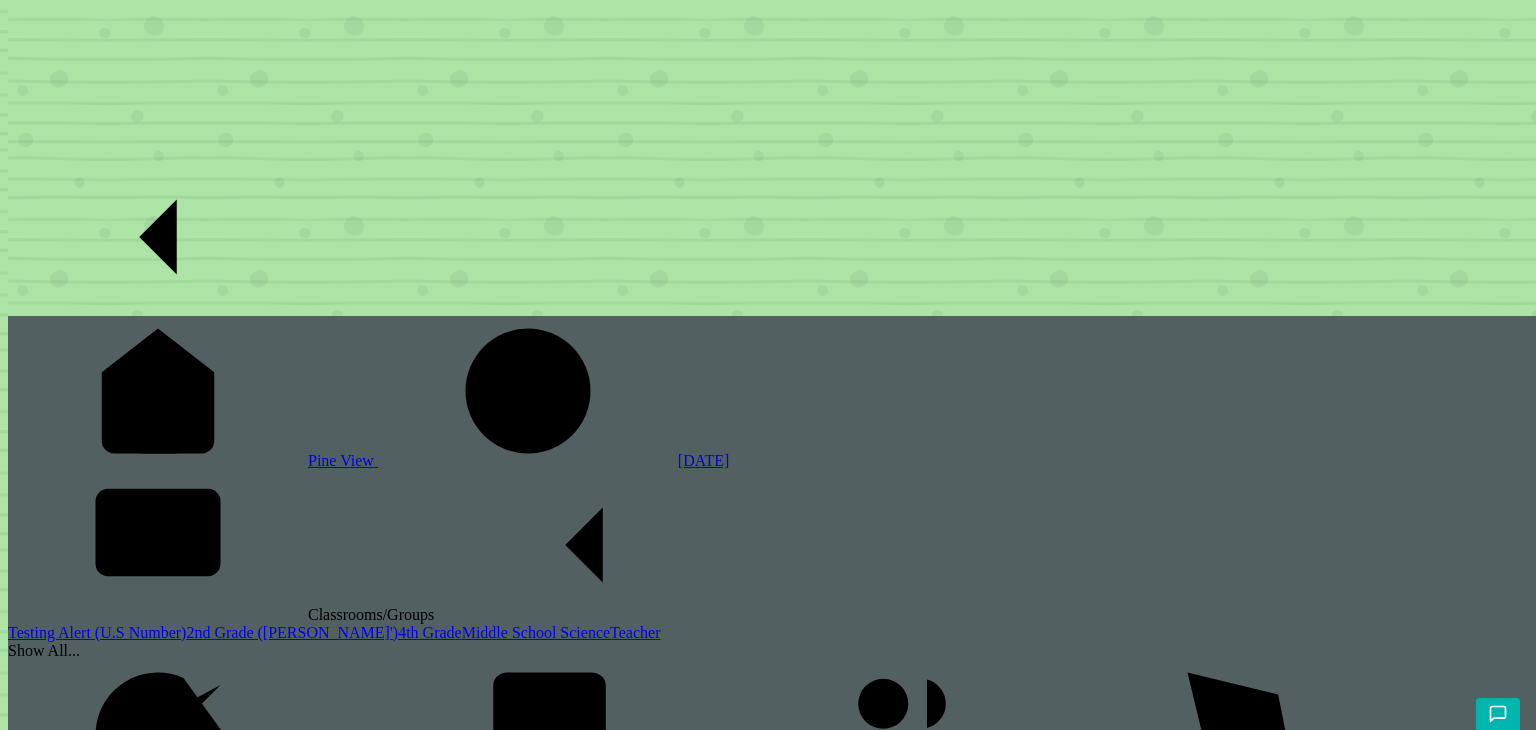 click at bounding box center (772, 2662) 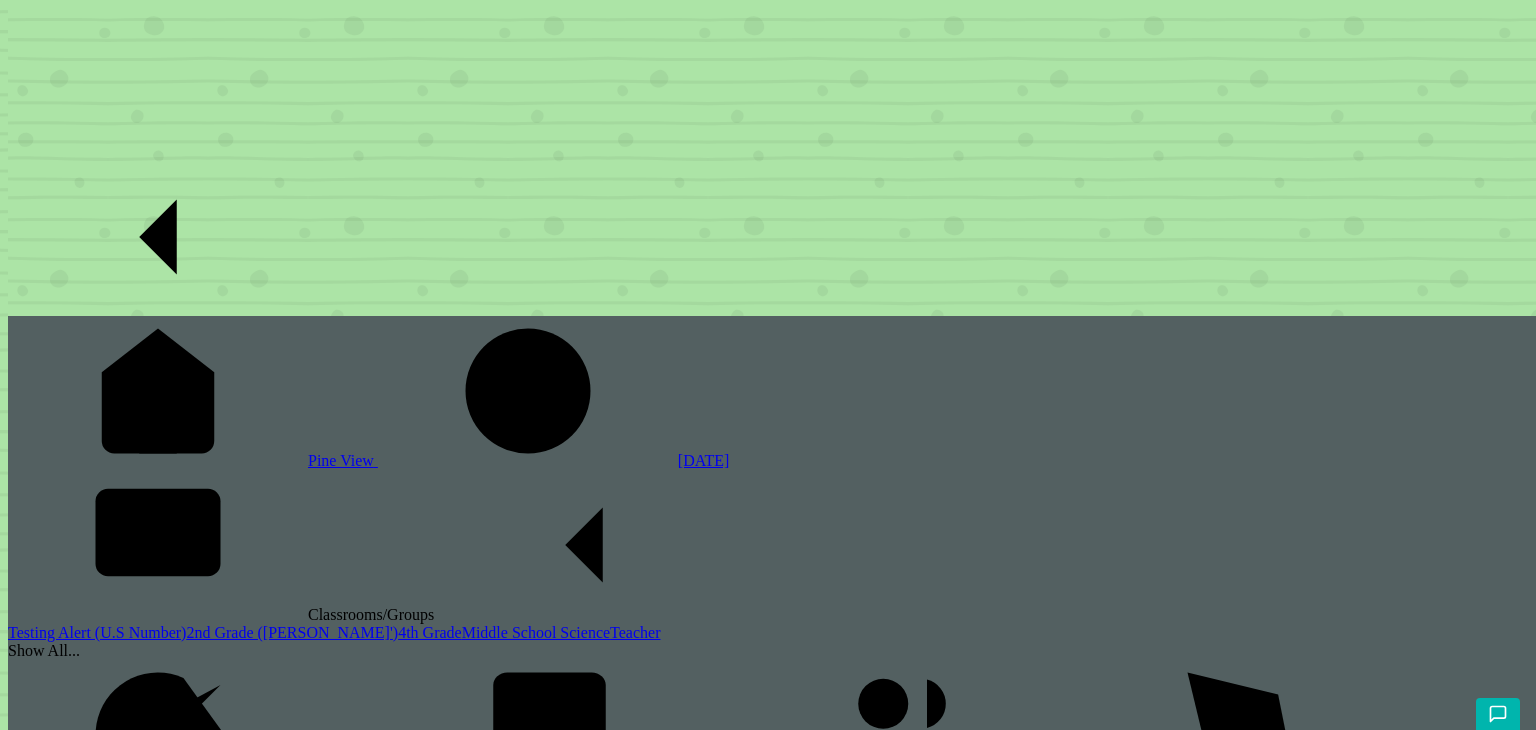 click on "Done" at bounding box center (32, 2744) 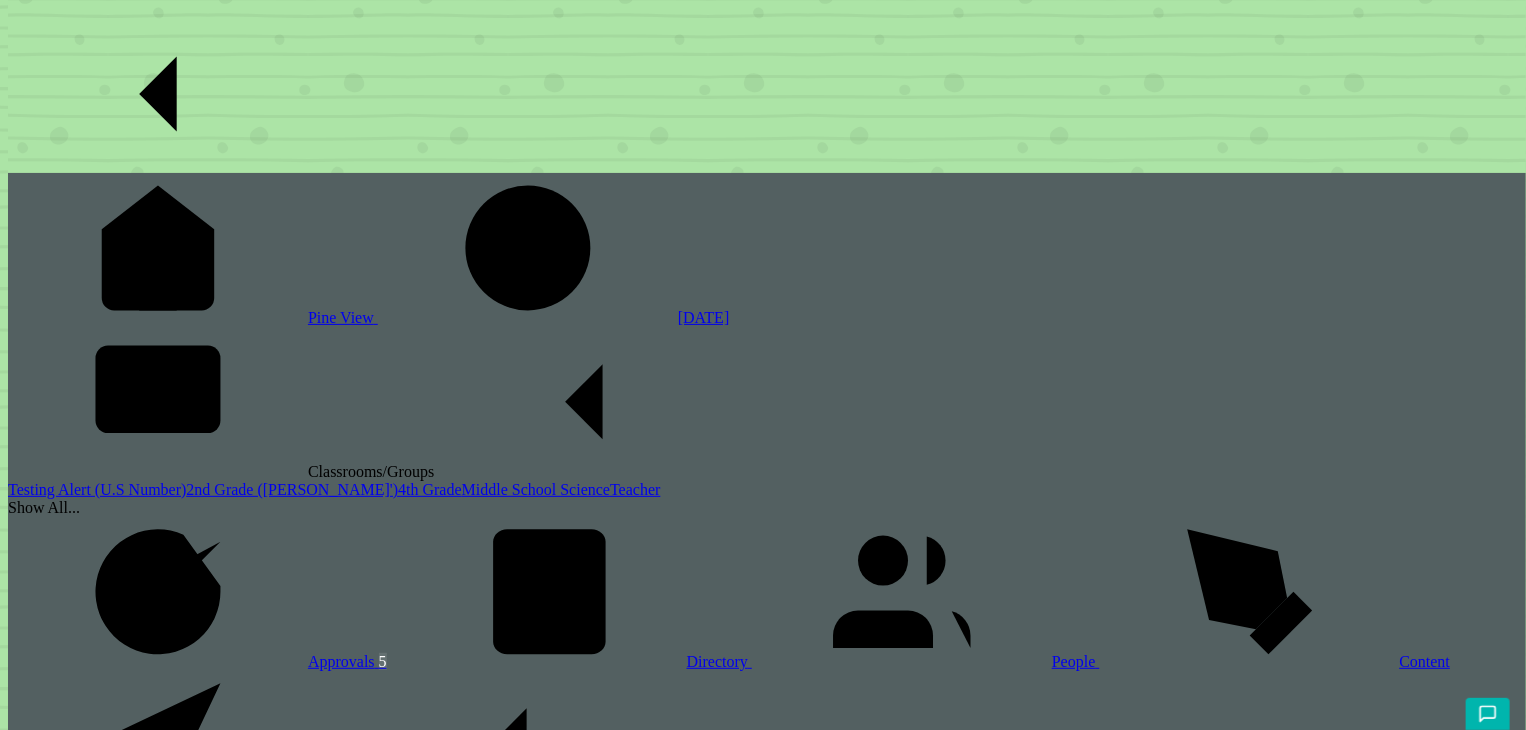 scroll, scrollTop: 146, scrollLeft: 0, axis: vertical 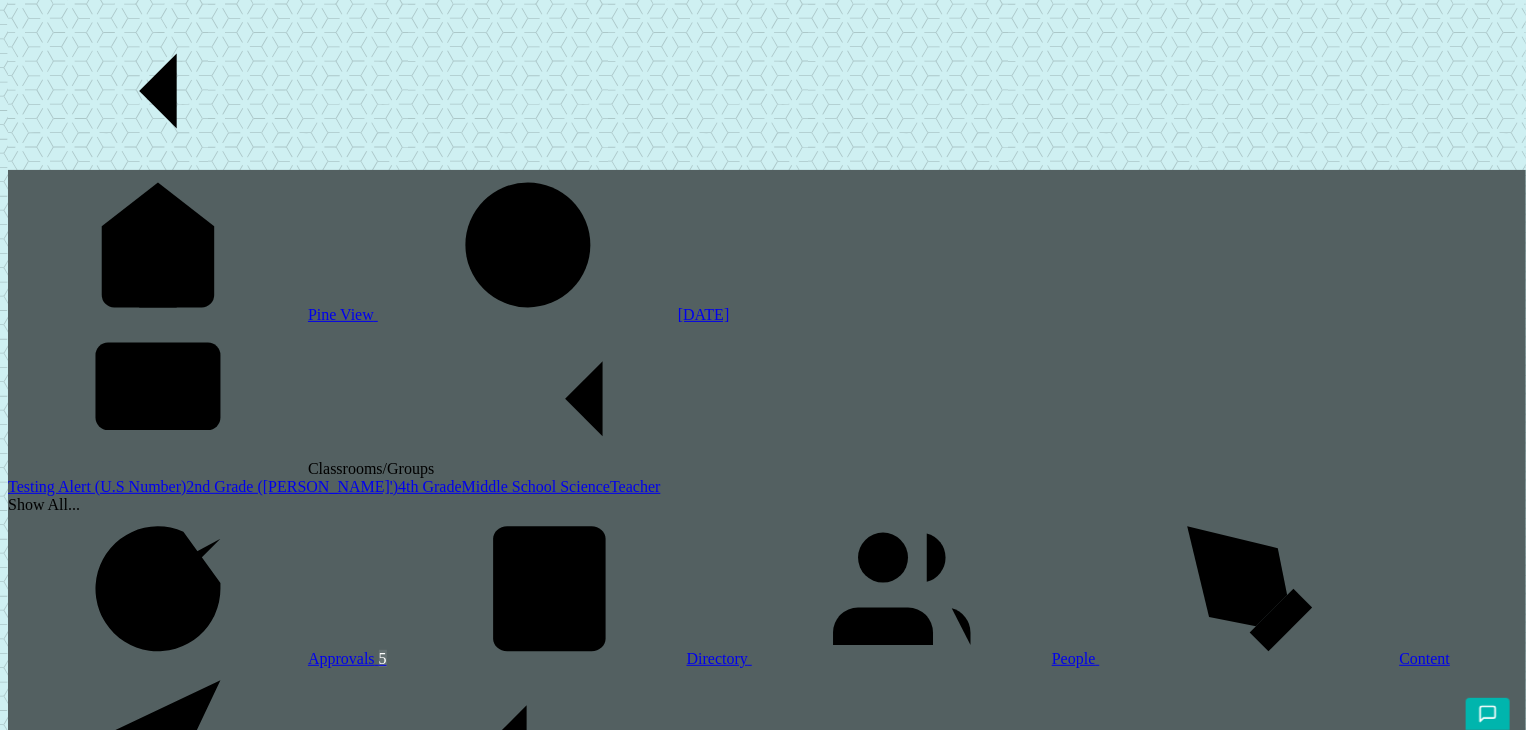 click on "released to production" at bounding box center [767, 2393] 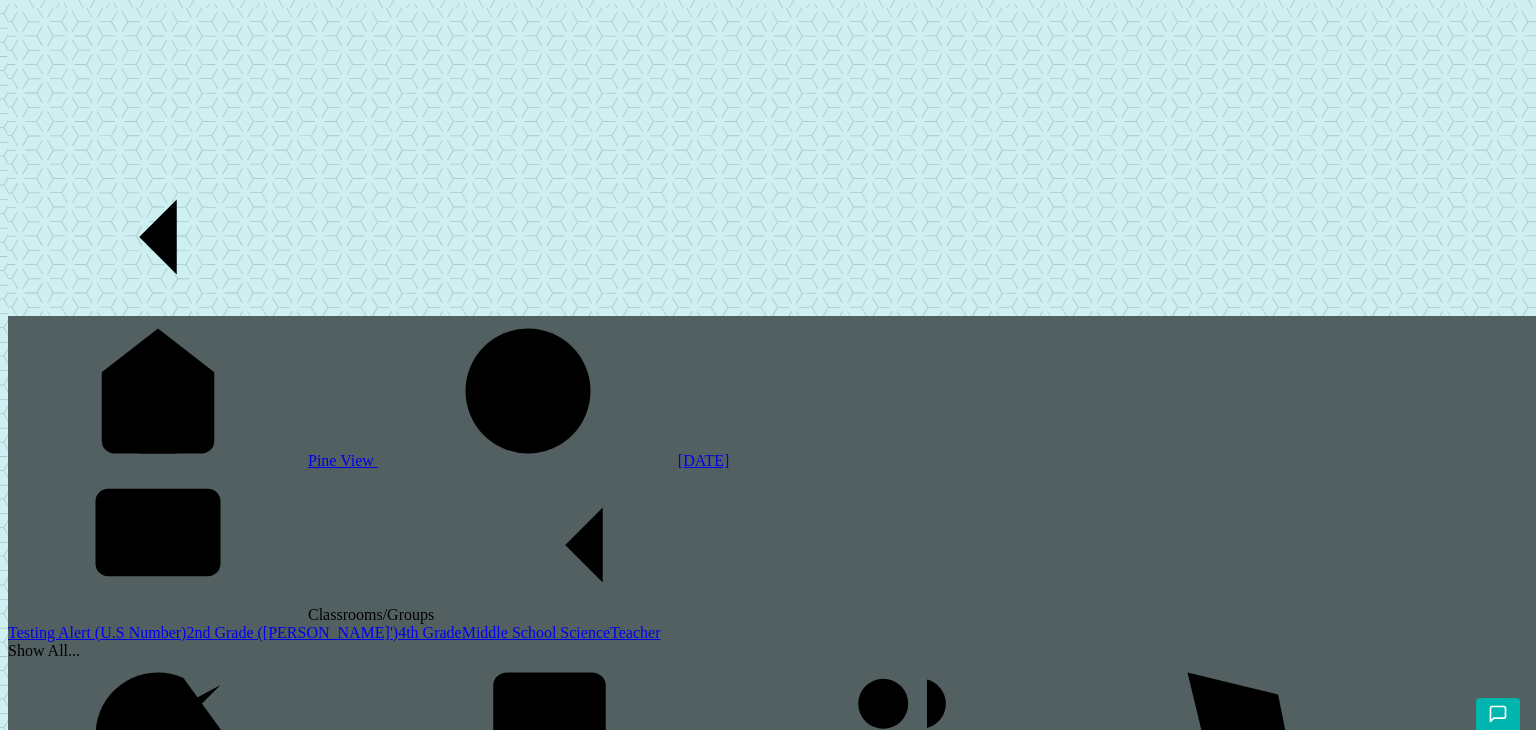 click at bounding box center [772, 2766] 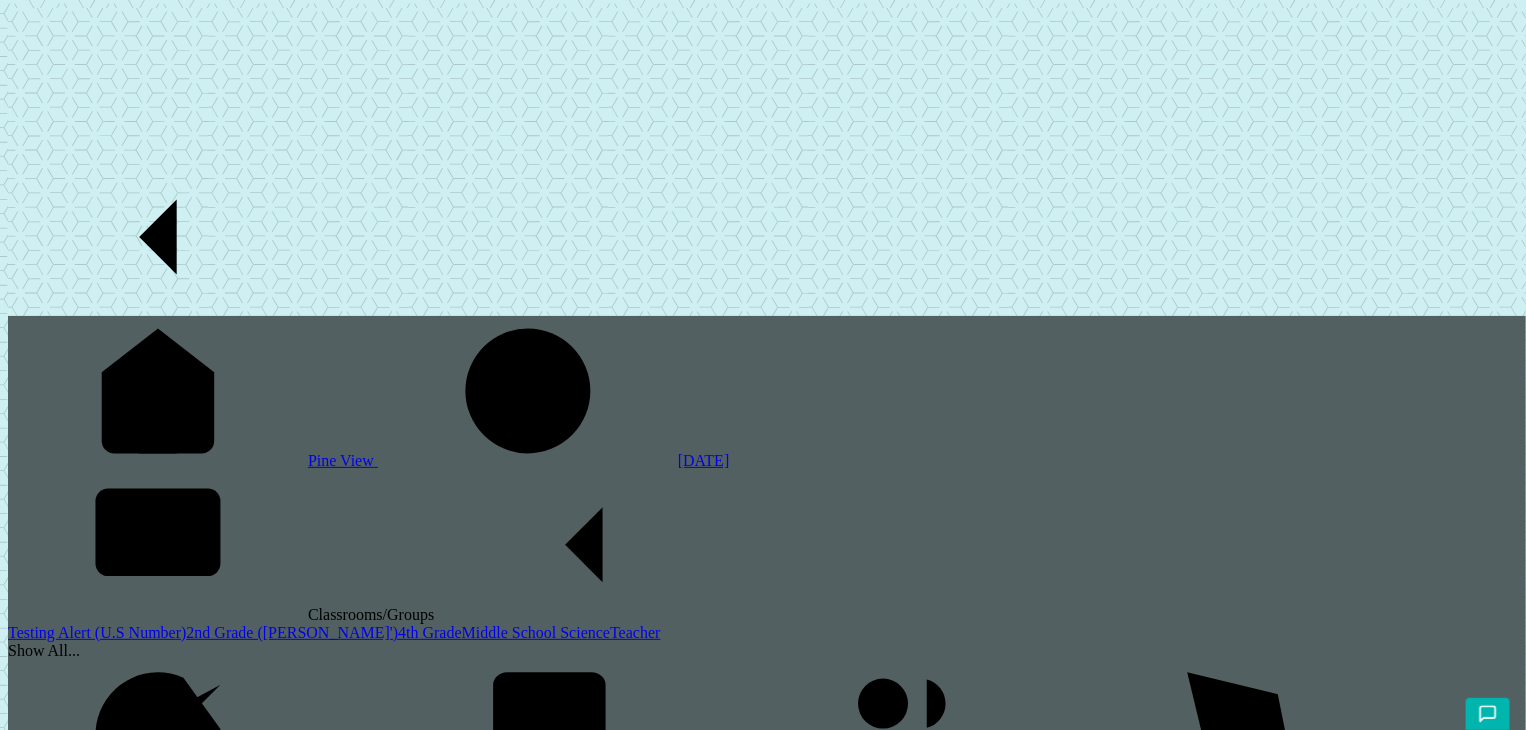 scroll, scrollTop: 0, scrollLeft: 0, axis: both 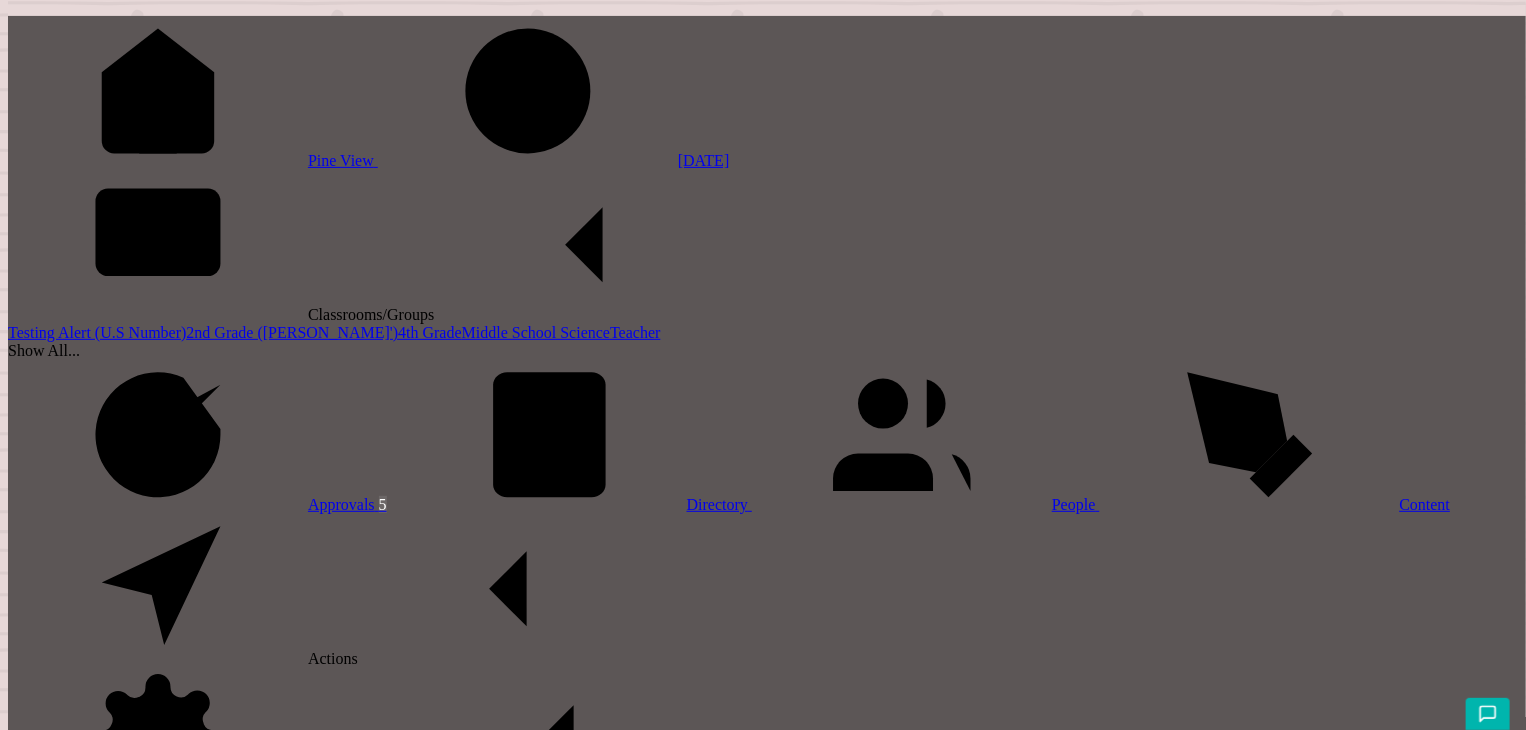 click on "2nd Grade ([PERSON_NAME]')" at bounding box center (292, 332) 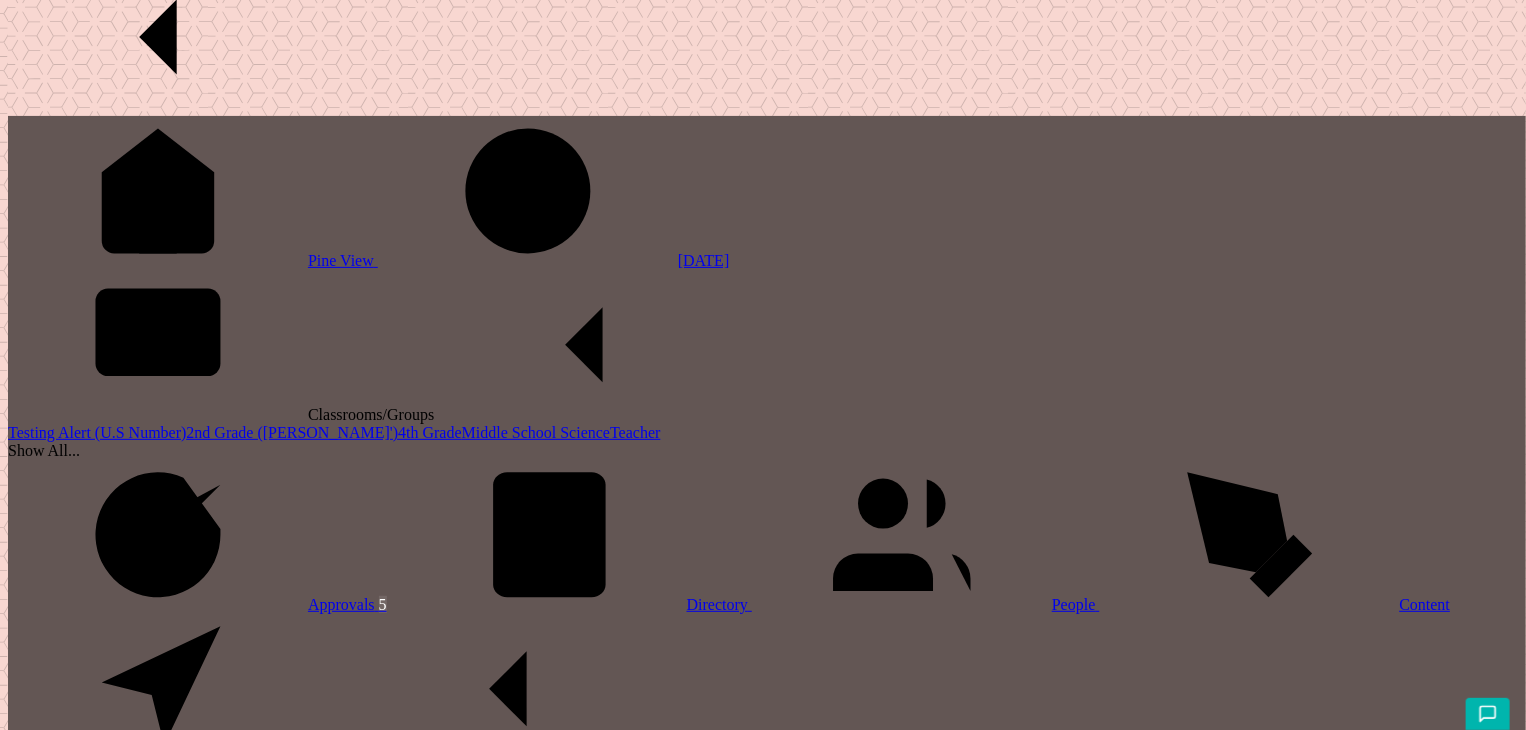 scroll, scrollTop: 300, scrollLeft: 0, axis: vertical 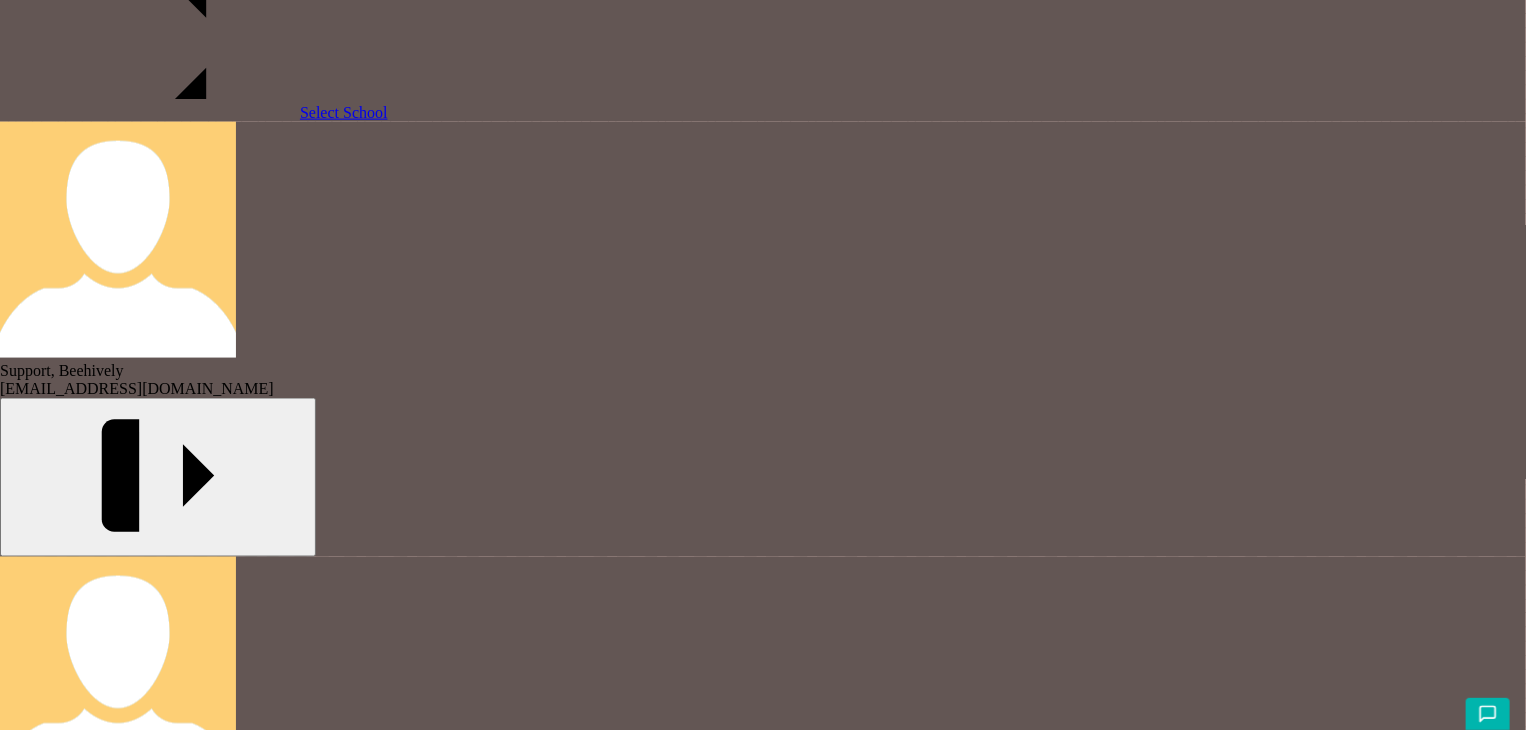 click on "Show All..." at bounding box center [763, -657] 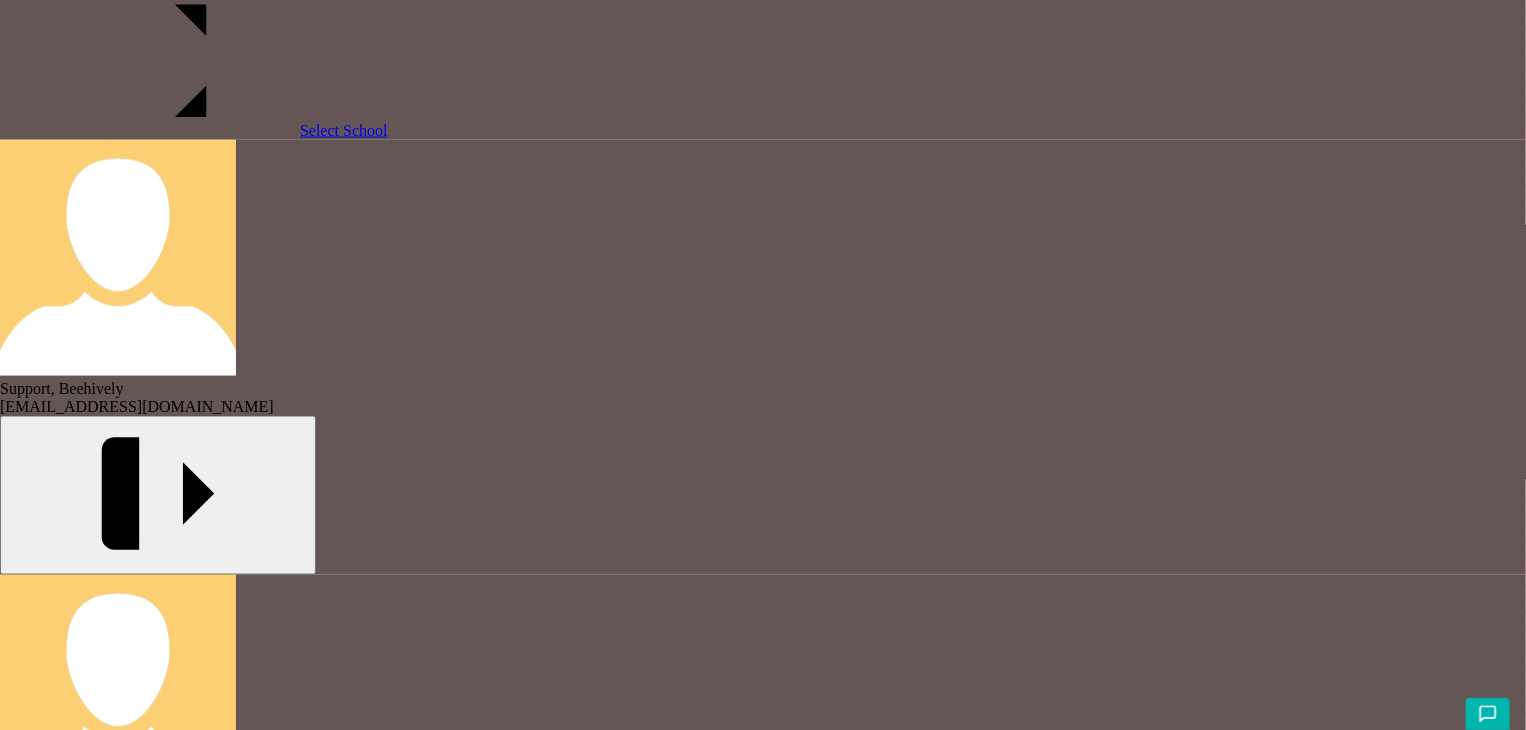 scroll, scrollTop: 100, scrollLeft: 0, axis: vertical 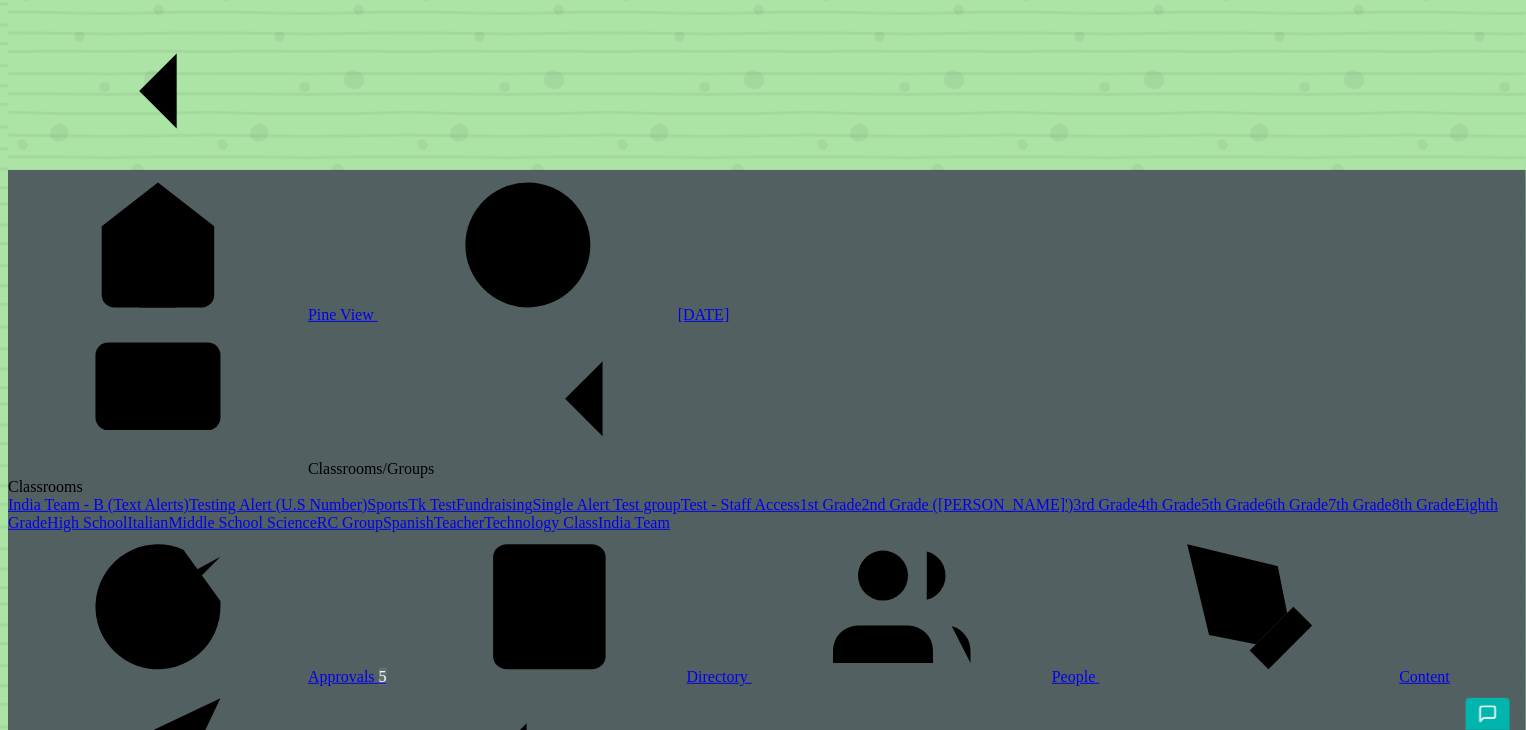 click on "Test  Test" at bounding box center [767, 2440] 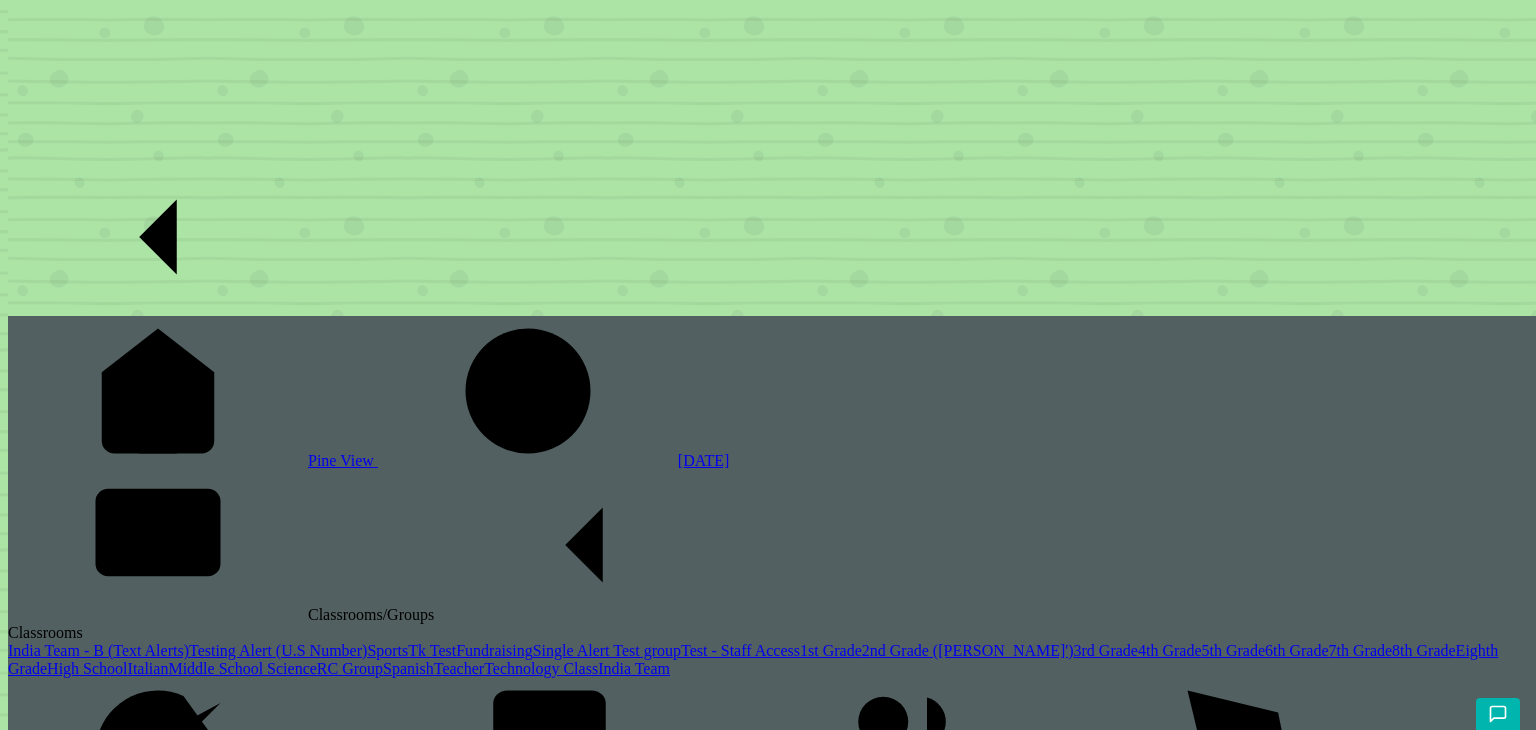 click on "Public" at bounding box center [847, 2669] 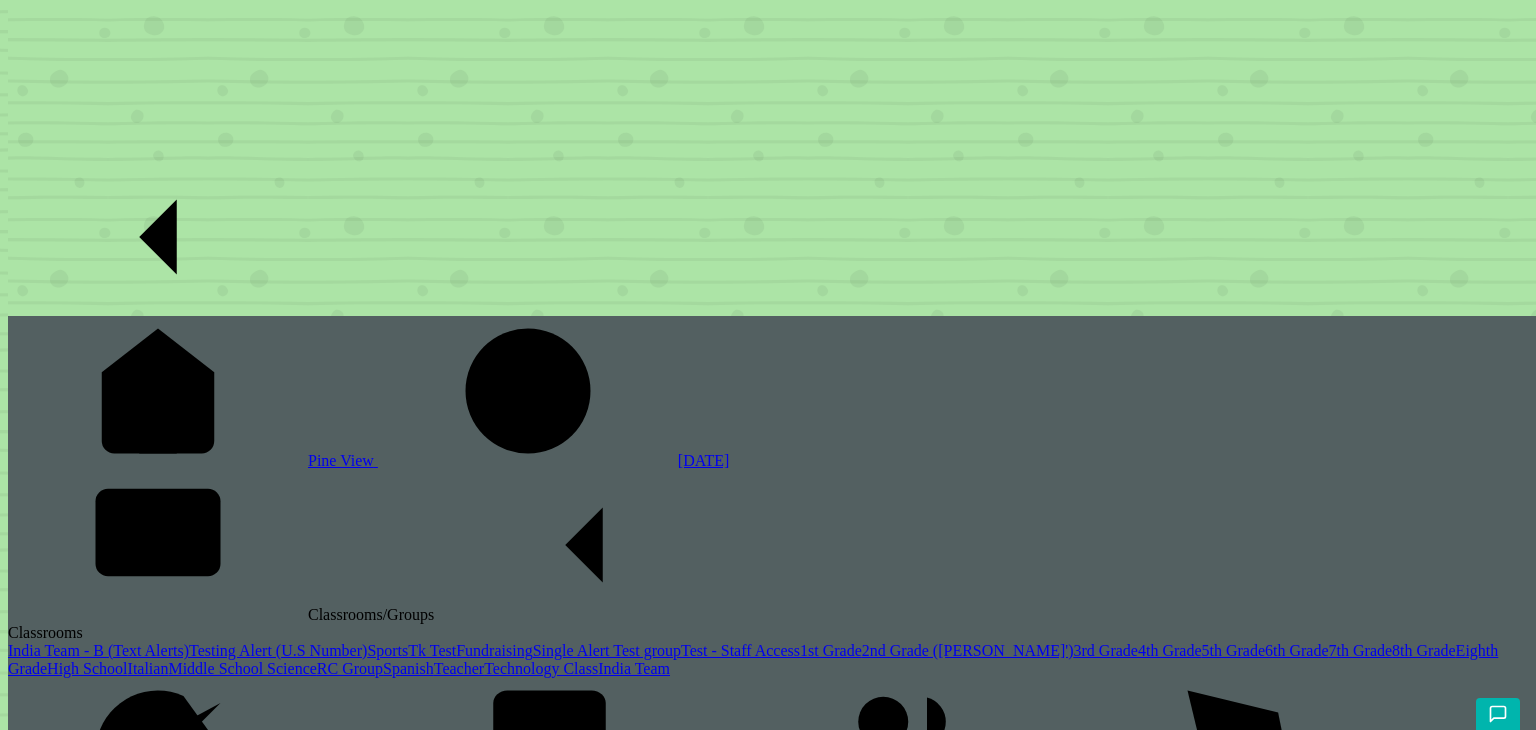 click on "Done" at bounding box center [32, 2762] 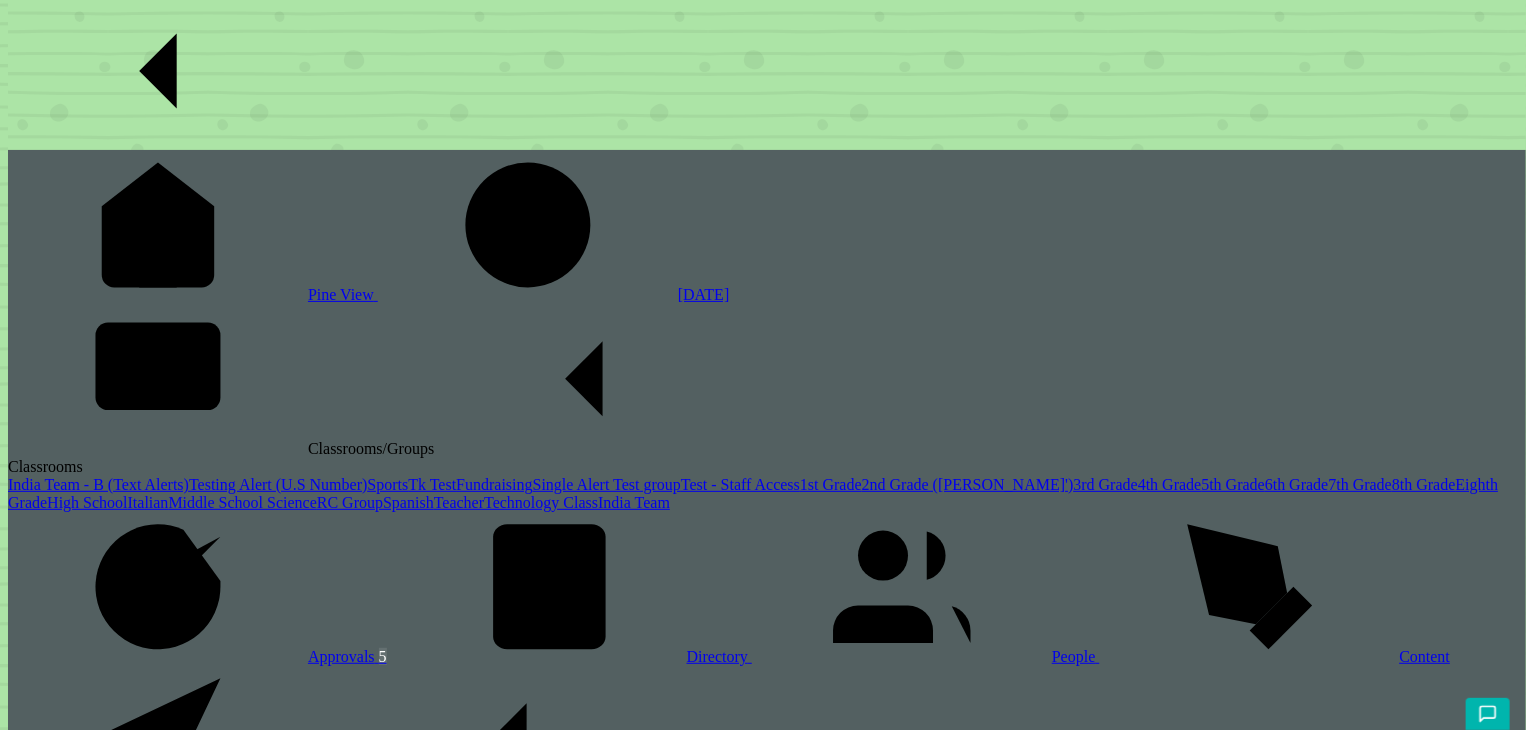 scroll, scrollTop: 146, scrollLeft: 0, axis: vertical 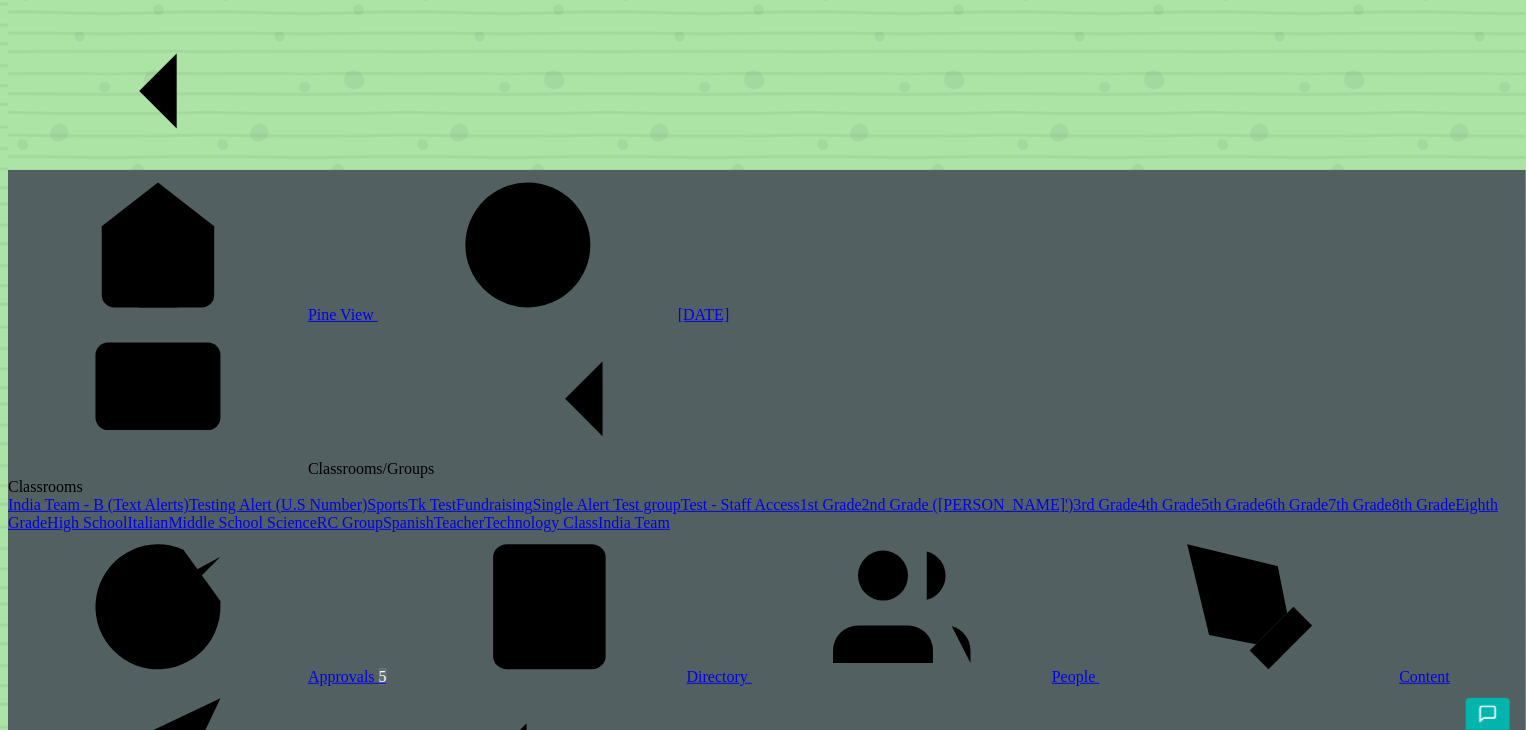 click on "Home Grades Reporting Calendar Attendance Resources Files Students Meet Attendance Resources Files Students Meet  Customize  Change Banner" at bounding box center [767, 2142] 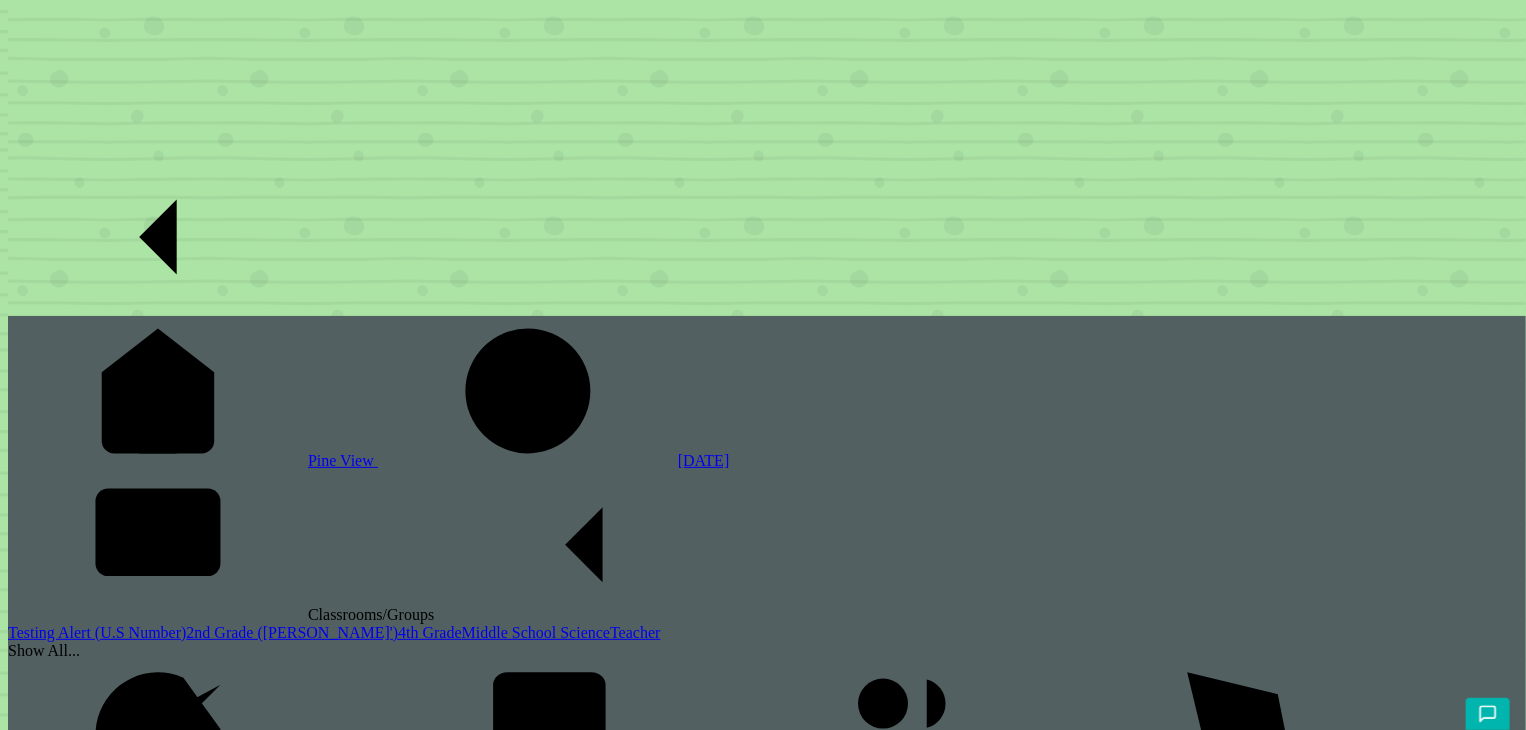 click on "Student, Test" at bounding box center (60, 3416) 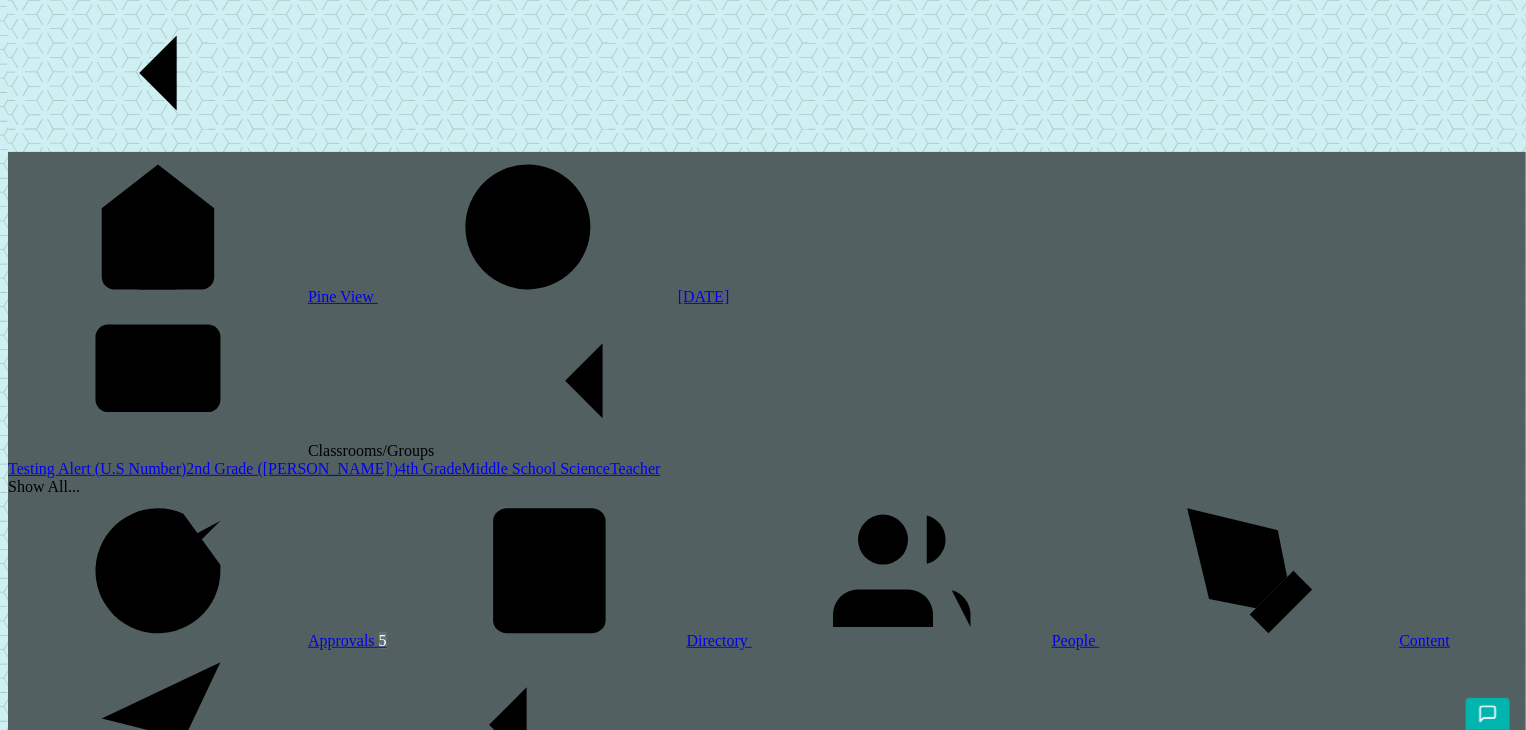scroll, scrollTop: 166, scrollLeft: 0, axis: vertical 